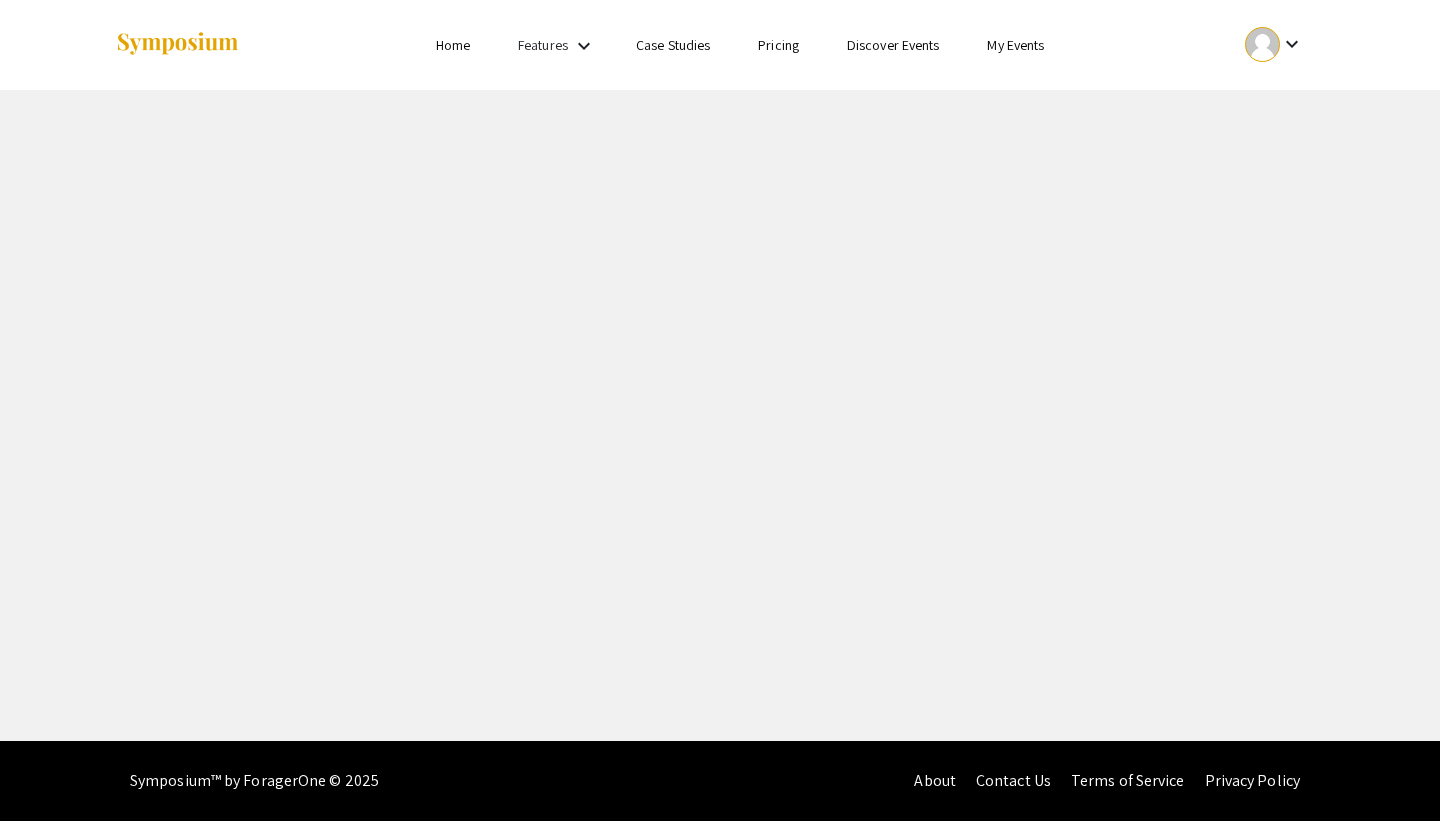 scroll, scrollTop: 0, scrollLeft: 0, axis: both 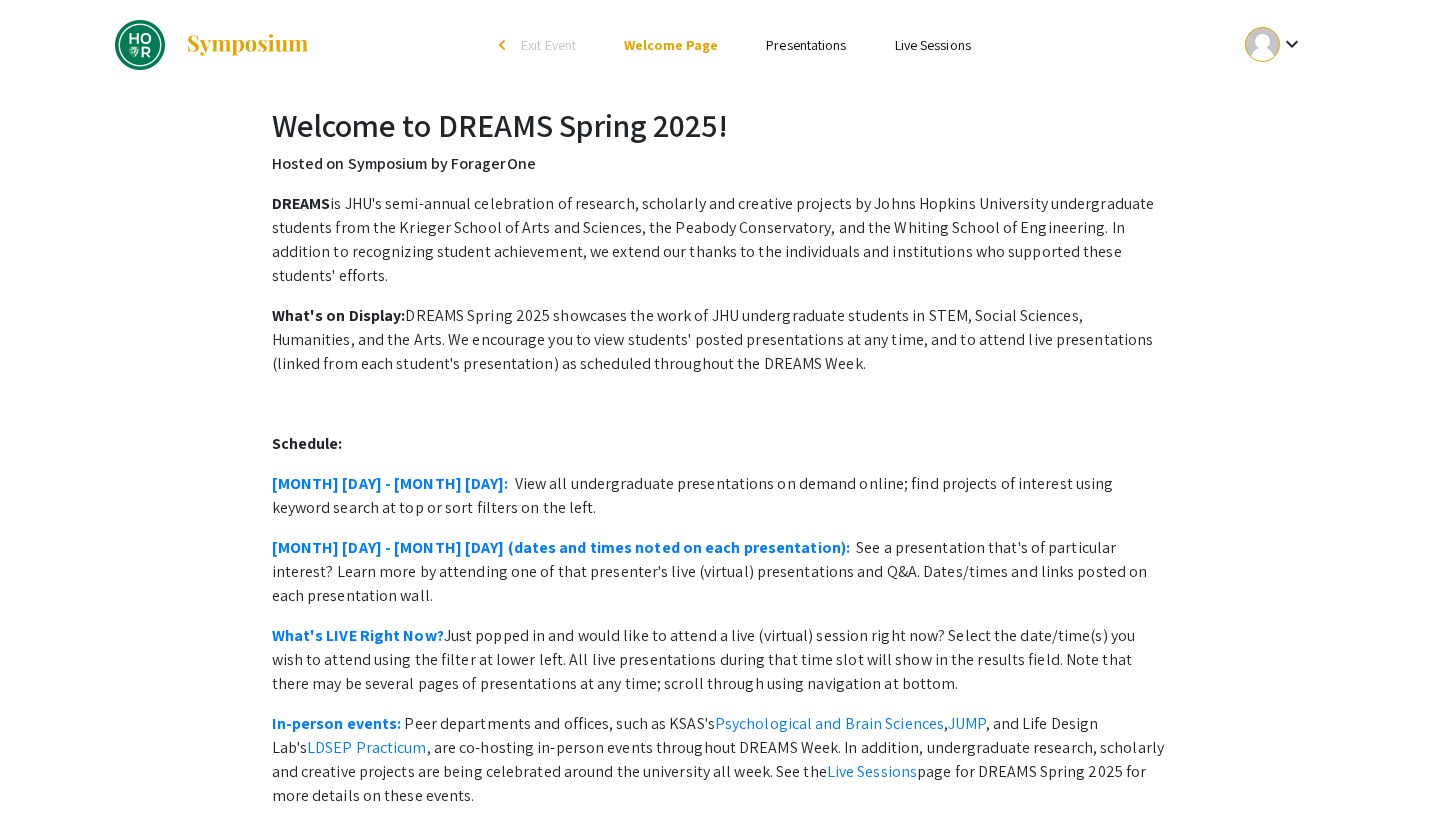 click on "Presentations" at bounding box center [806, 45] 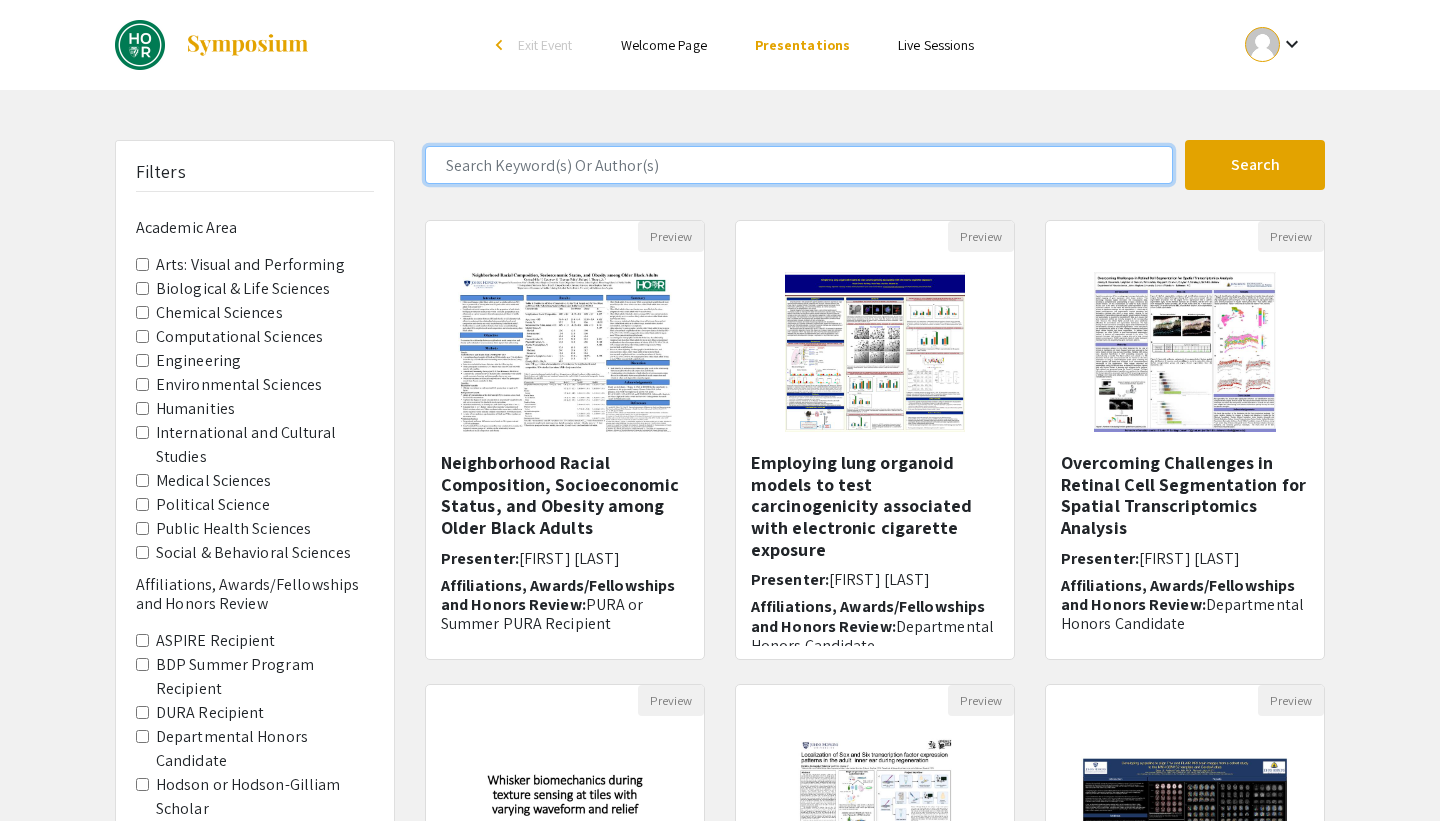 click 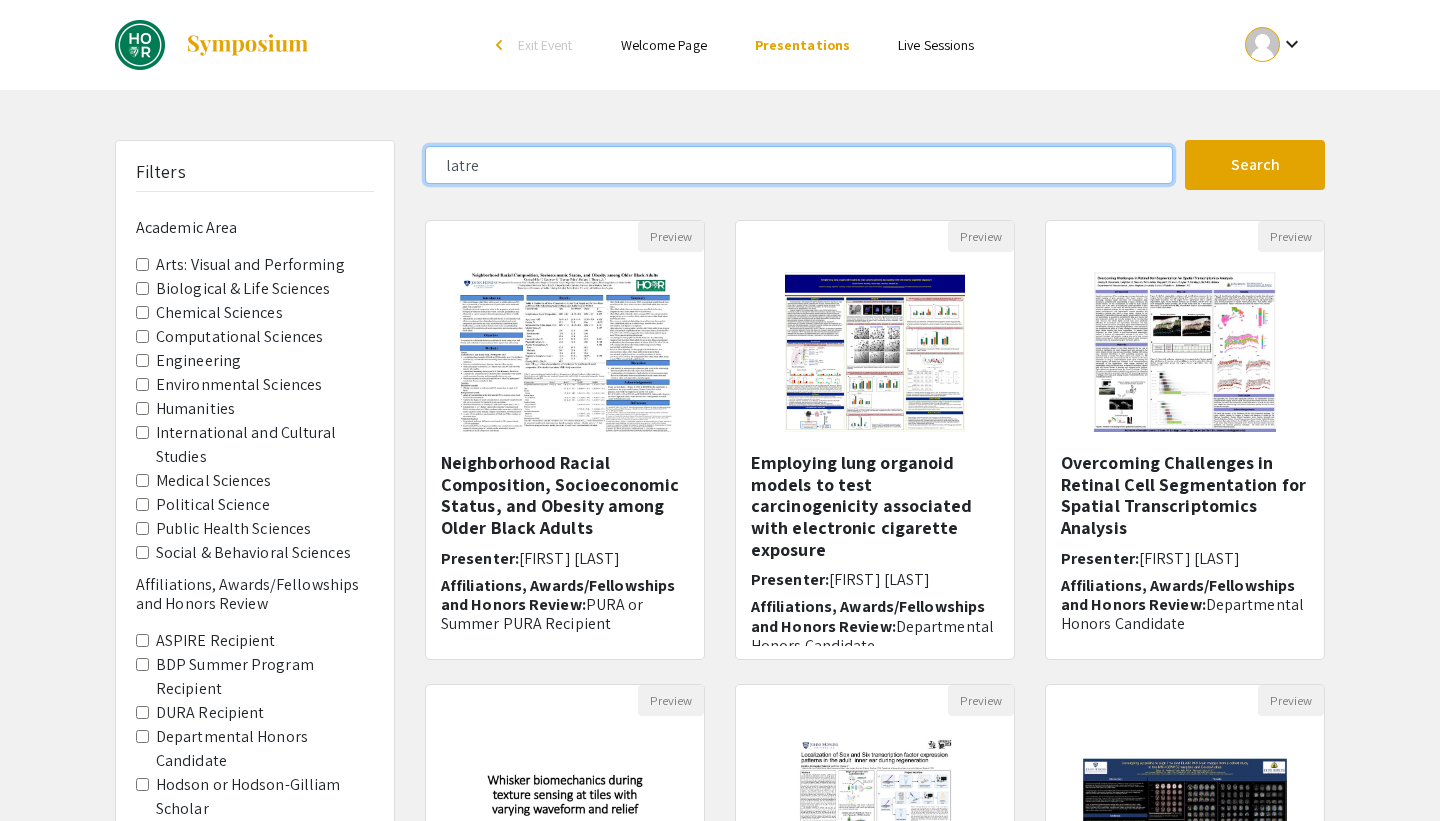 click on "Search" 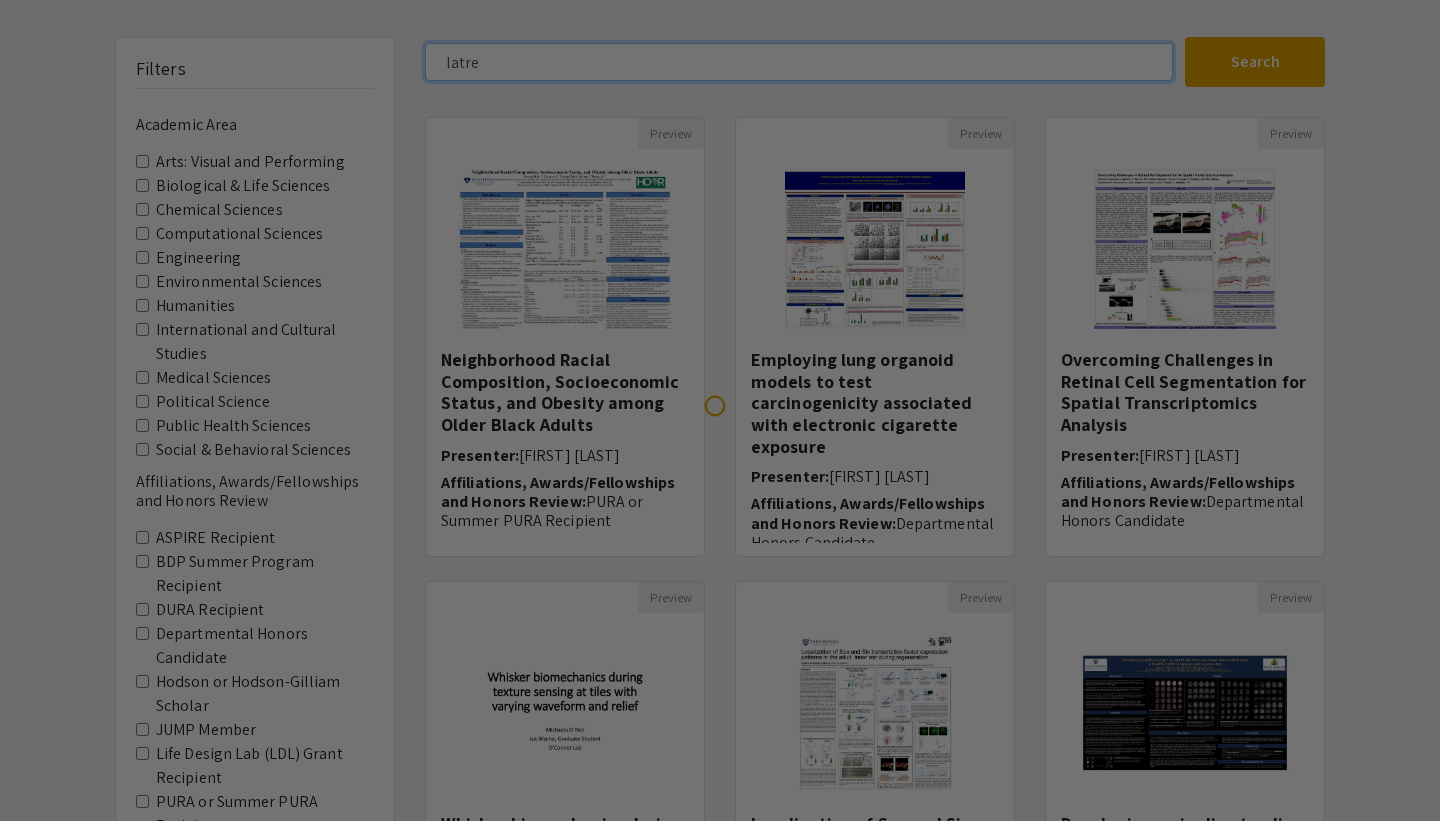 scroll, scrollTop: 0, scrollLeft: 0, axis: both 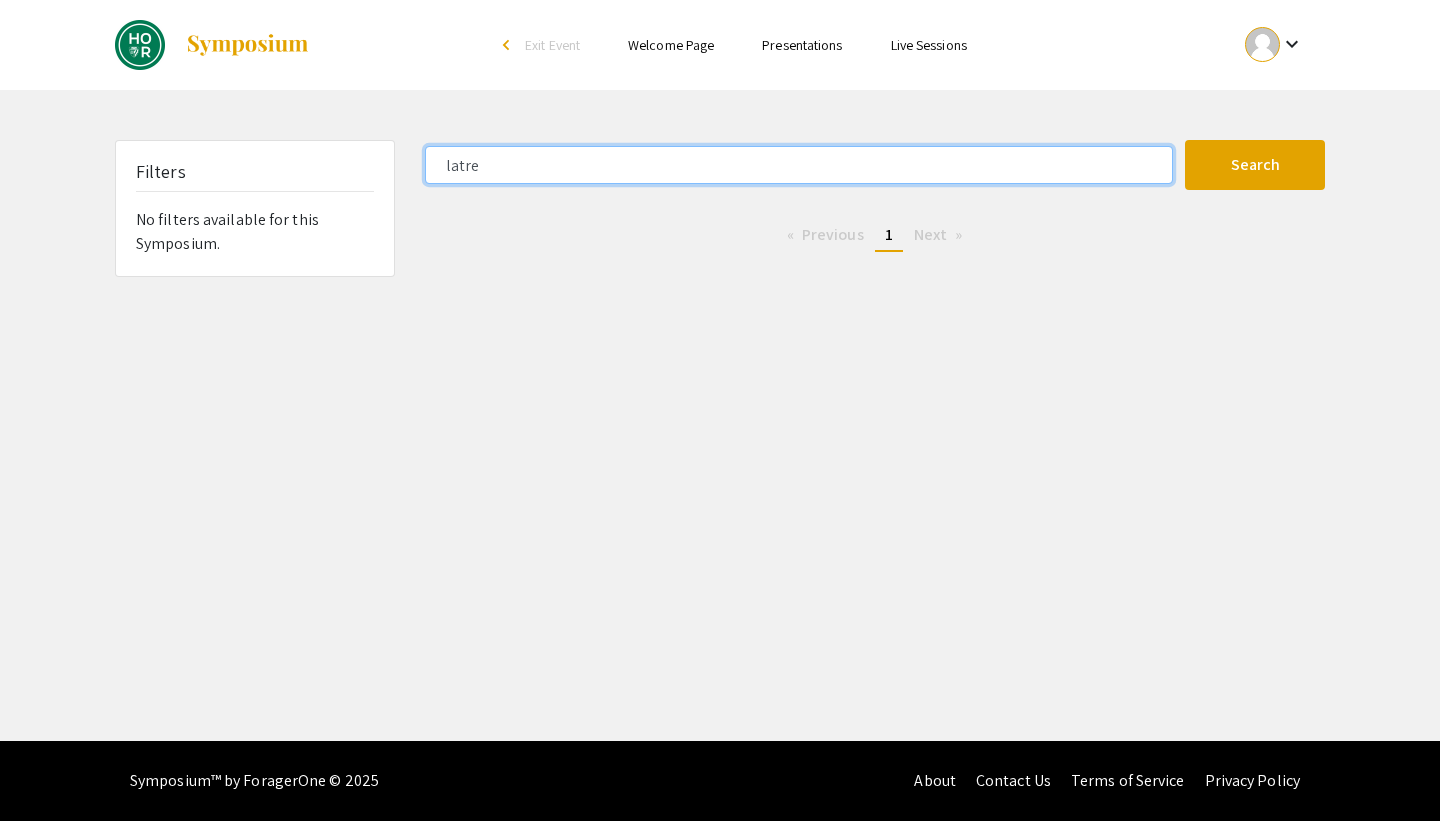 click on "latre" 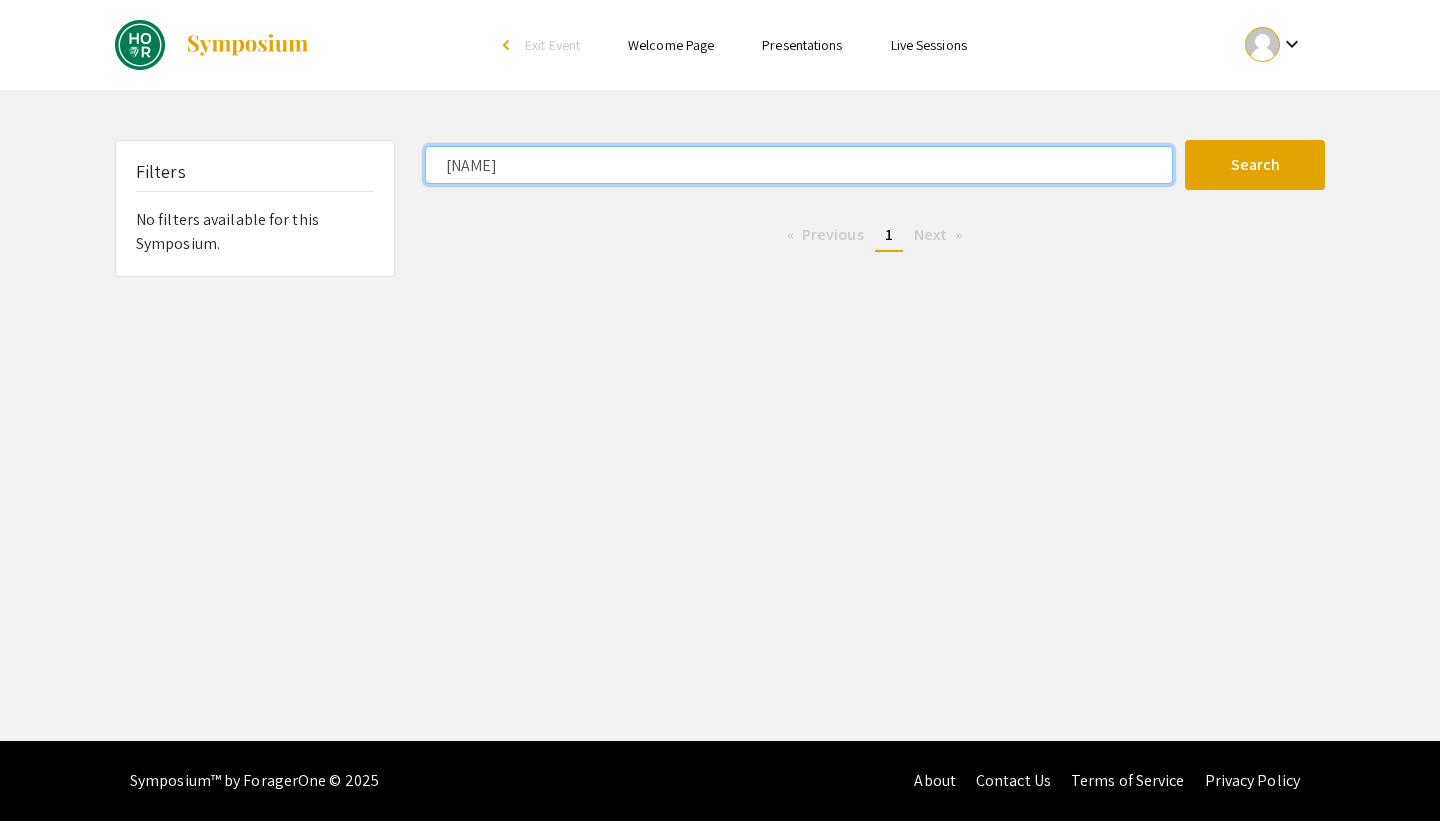 type on "[NAME]" 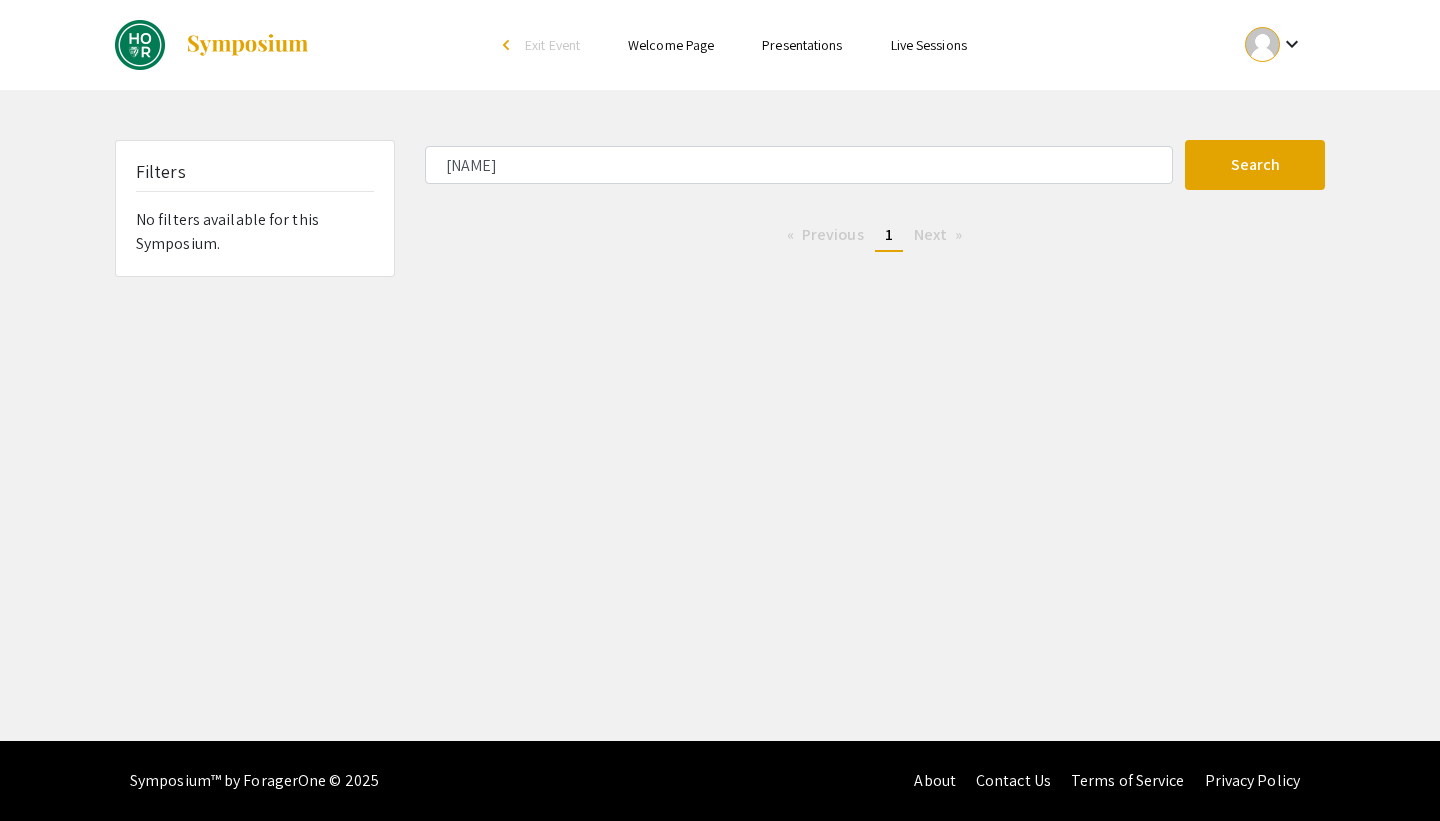 click on "Presentations" at bounding box center (802, 45) 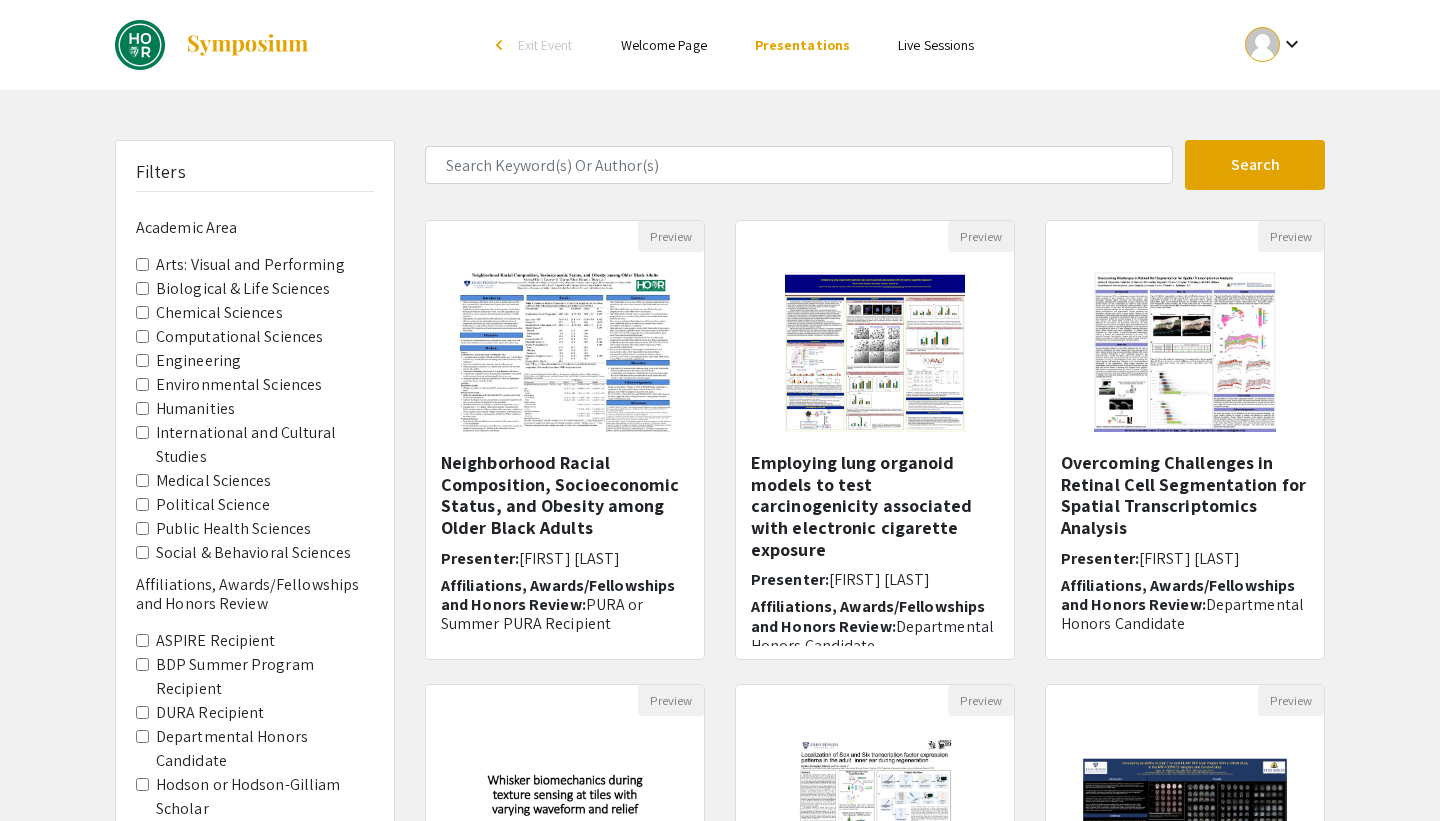 click on "Medical Sciences" 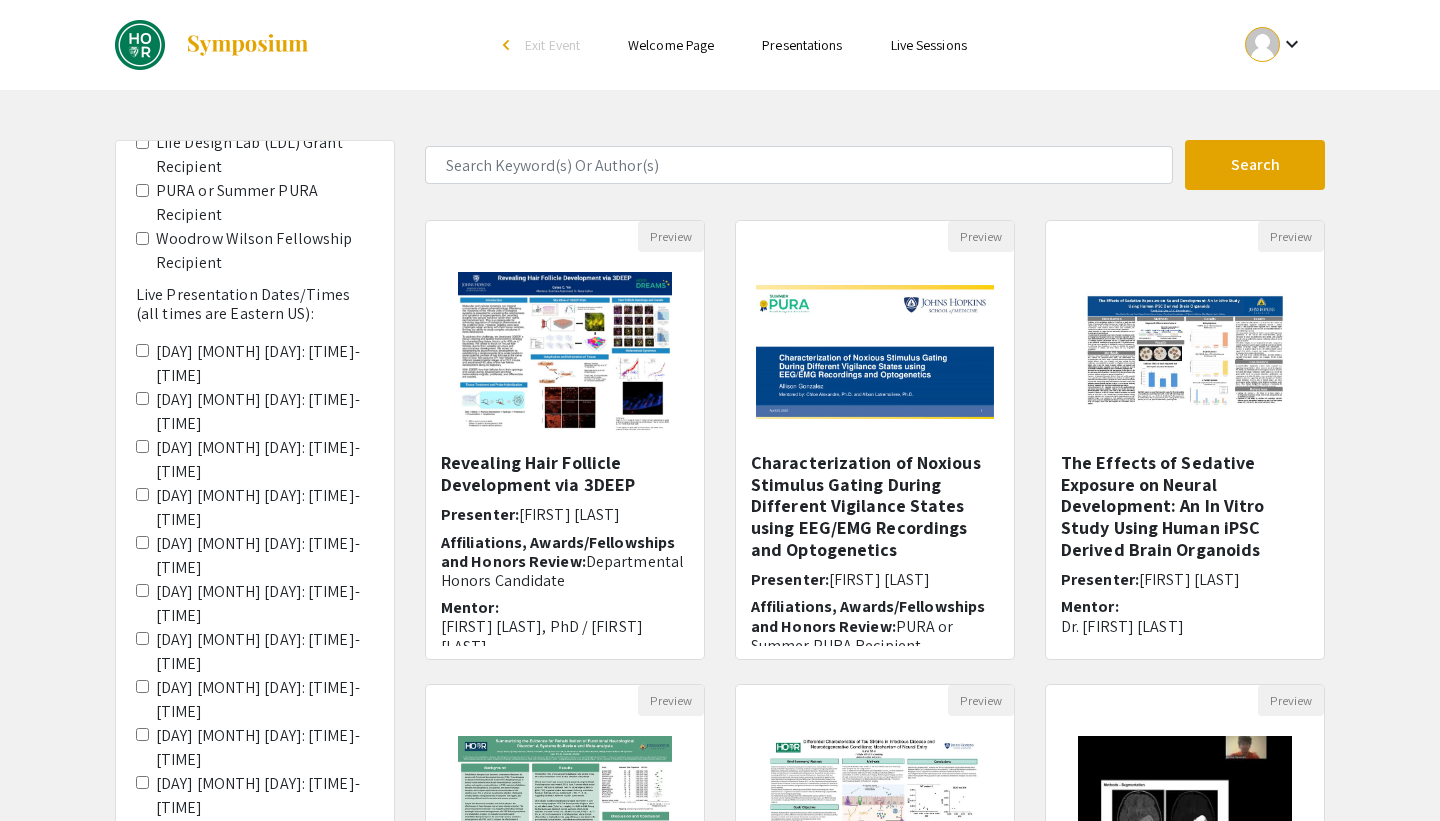 scroll, scrollTop: 856, scrollLeft: 0, axis: vertical 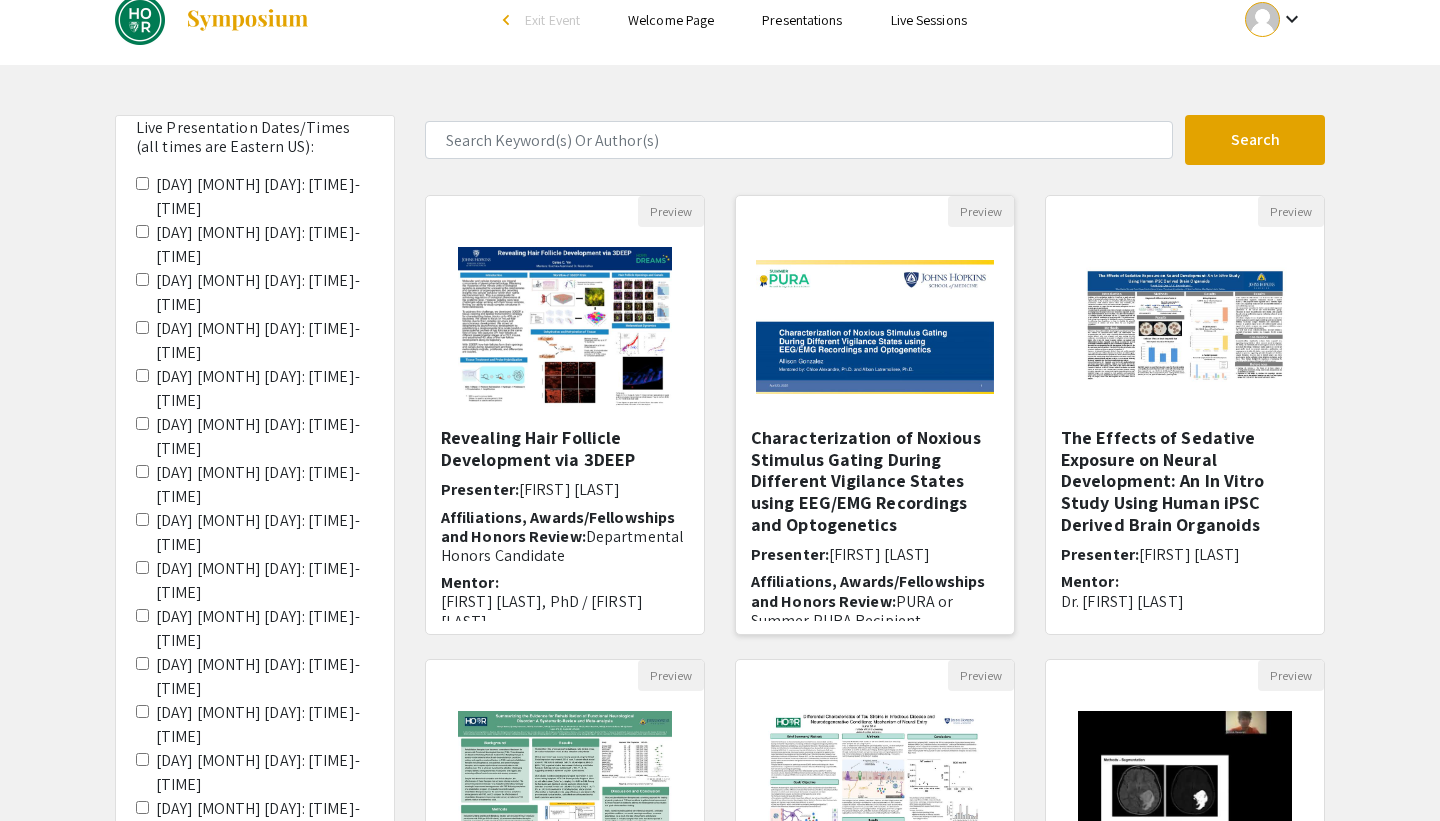 click on "Characterization of Noxious Stimulus Gating During Different Vigilance States using EEG/EMG Recordings and Optogenetics" at bounding box center (875, 481) 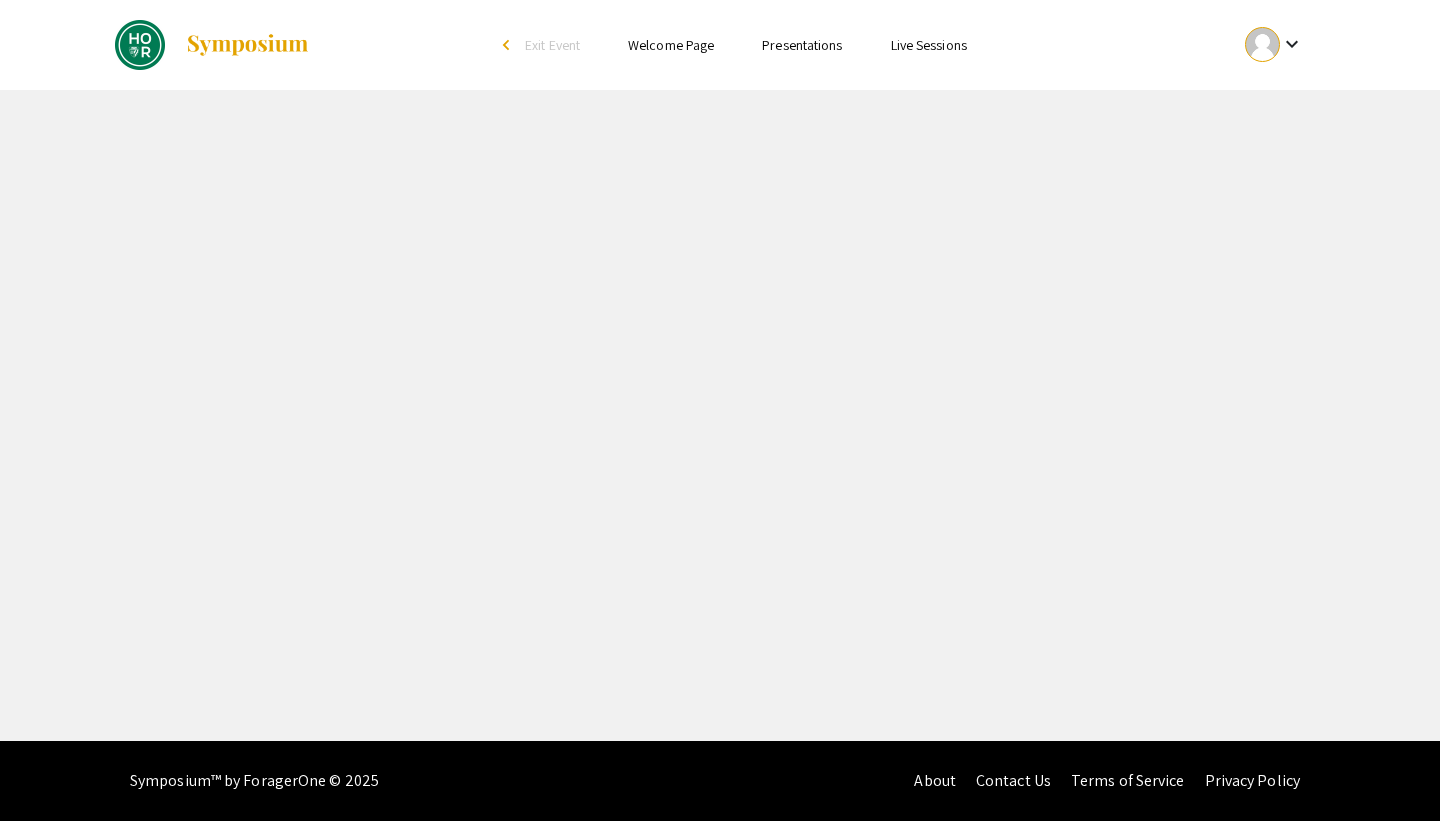 scroll, scrollTop: 0, scrollLeft: 0, axis: both 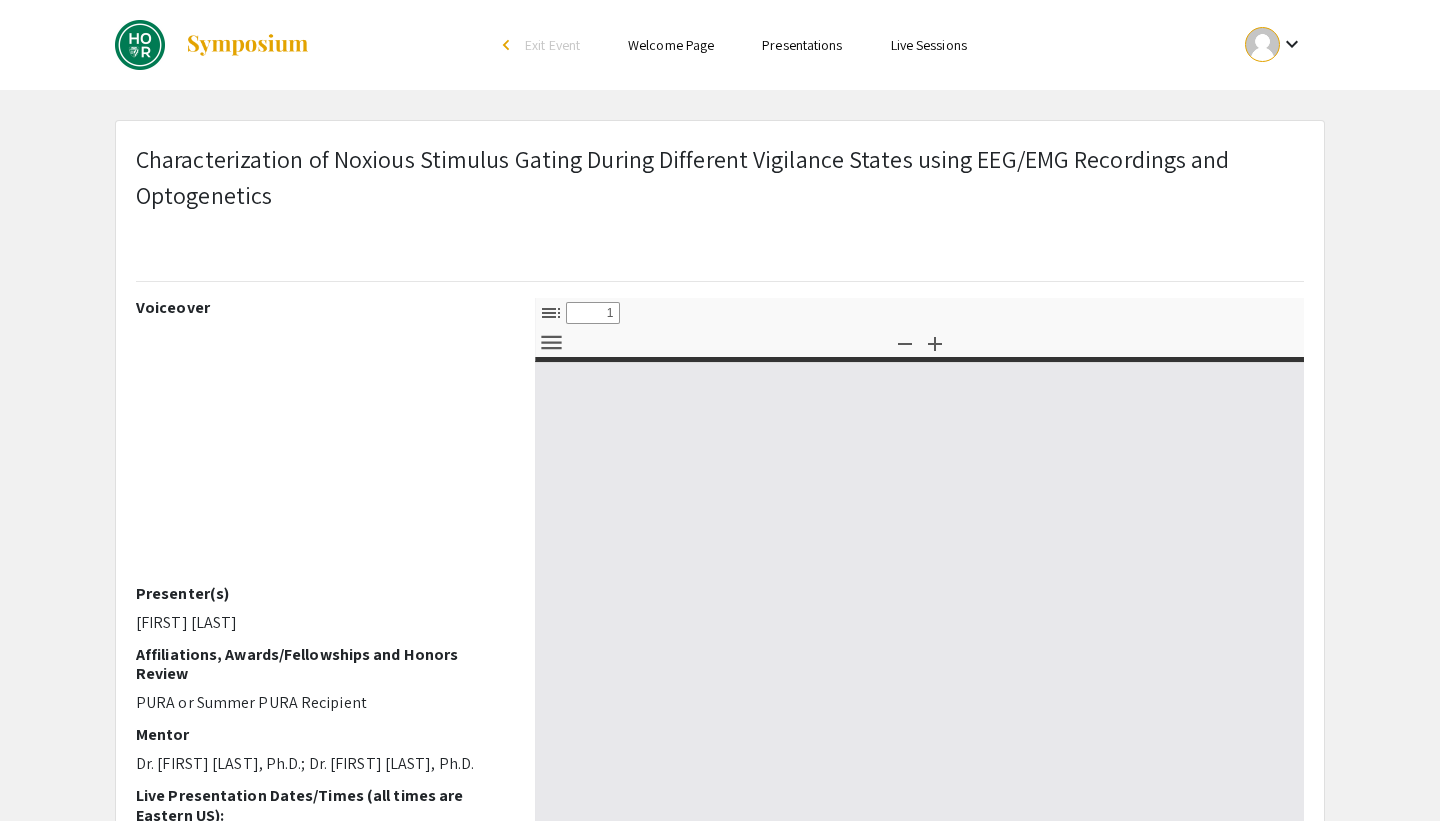 select on "custom" 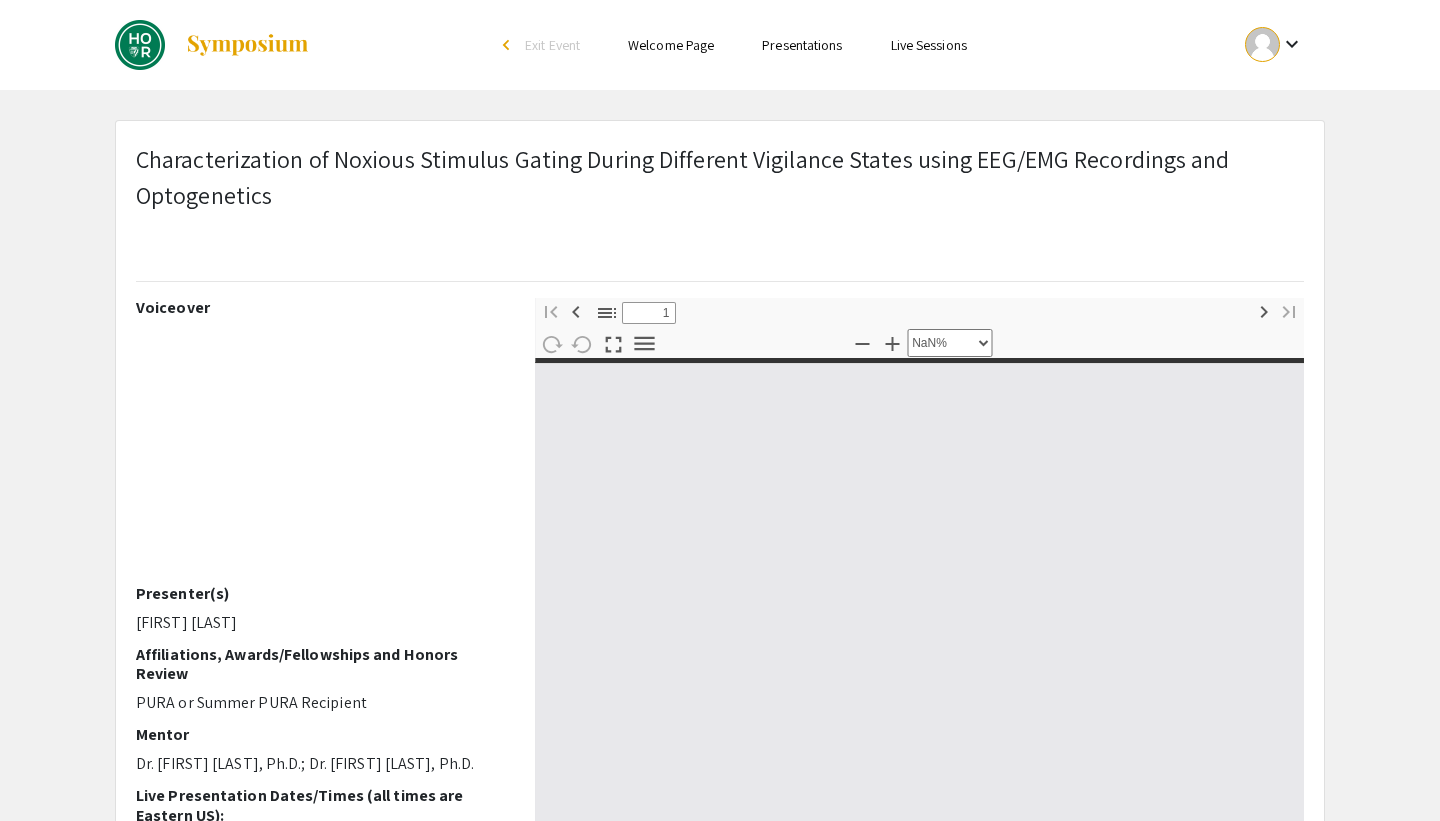 type on "0" 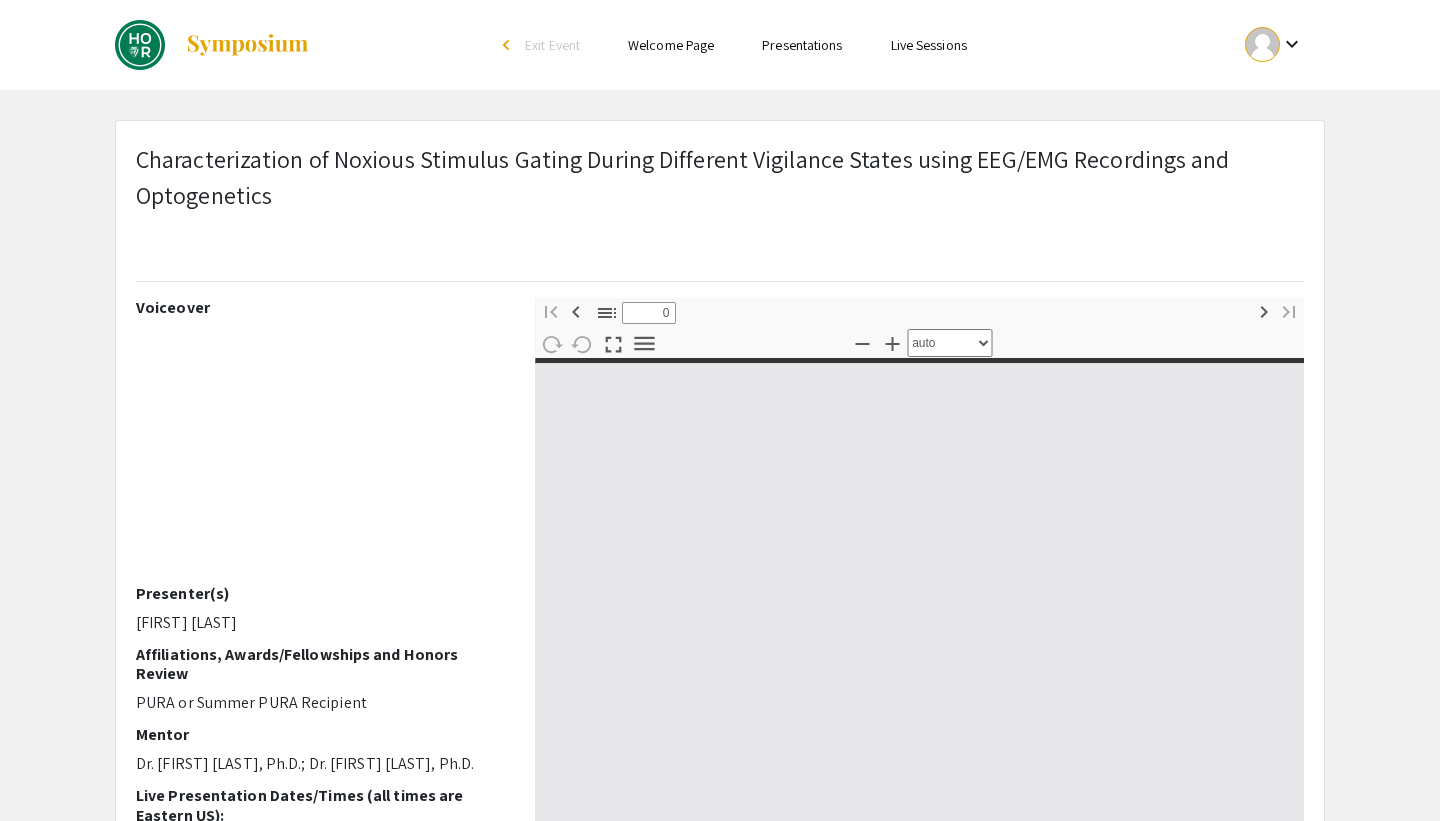 select on "custom" 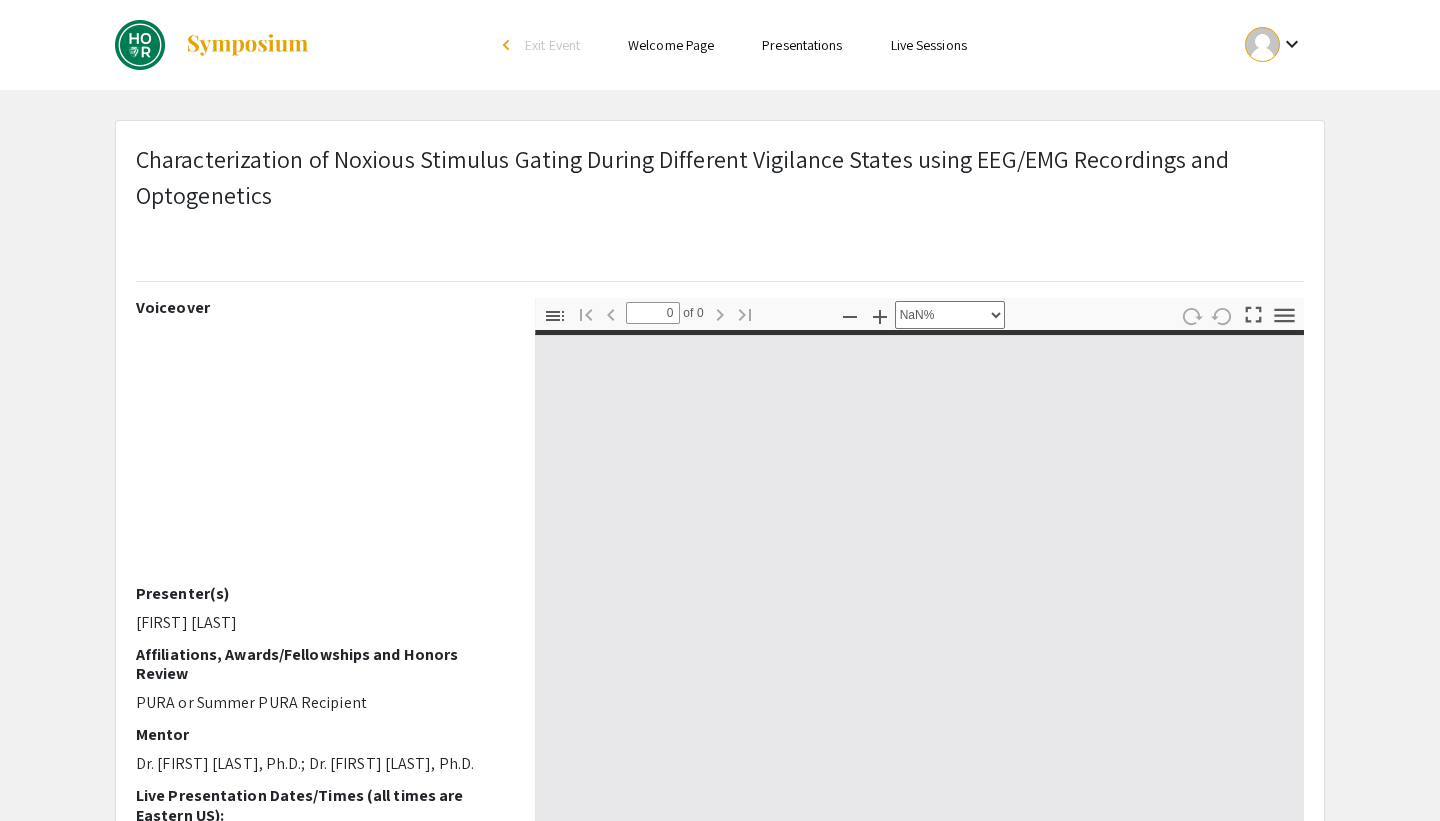 type on "1" 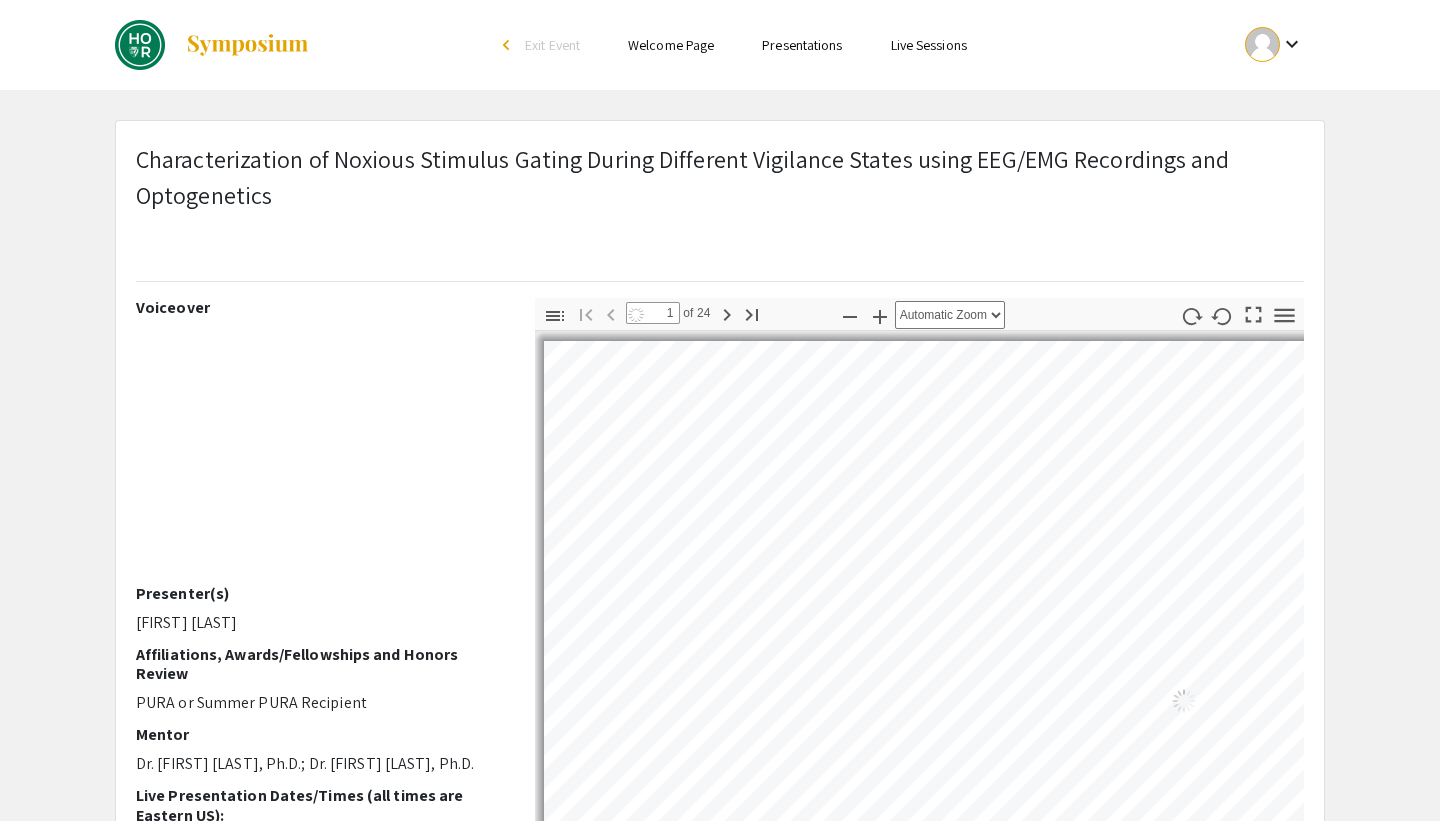 select on "custom" 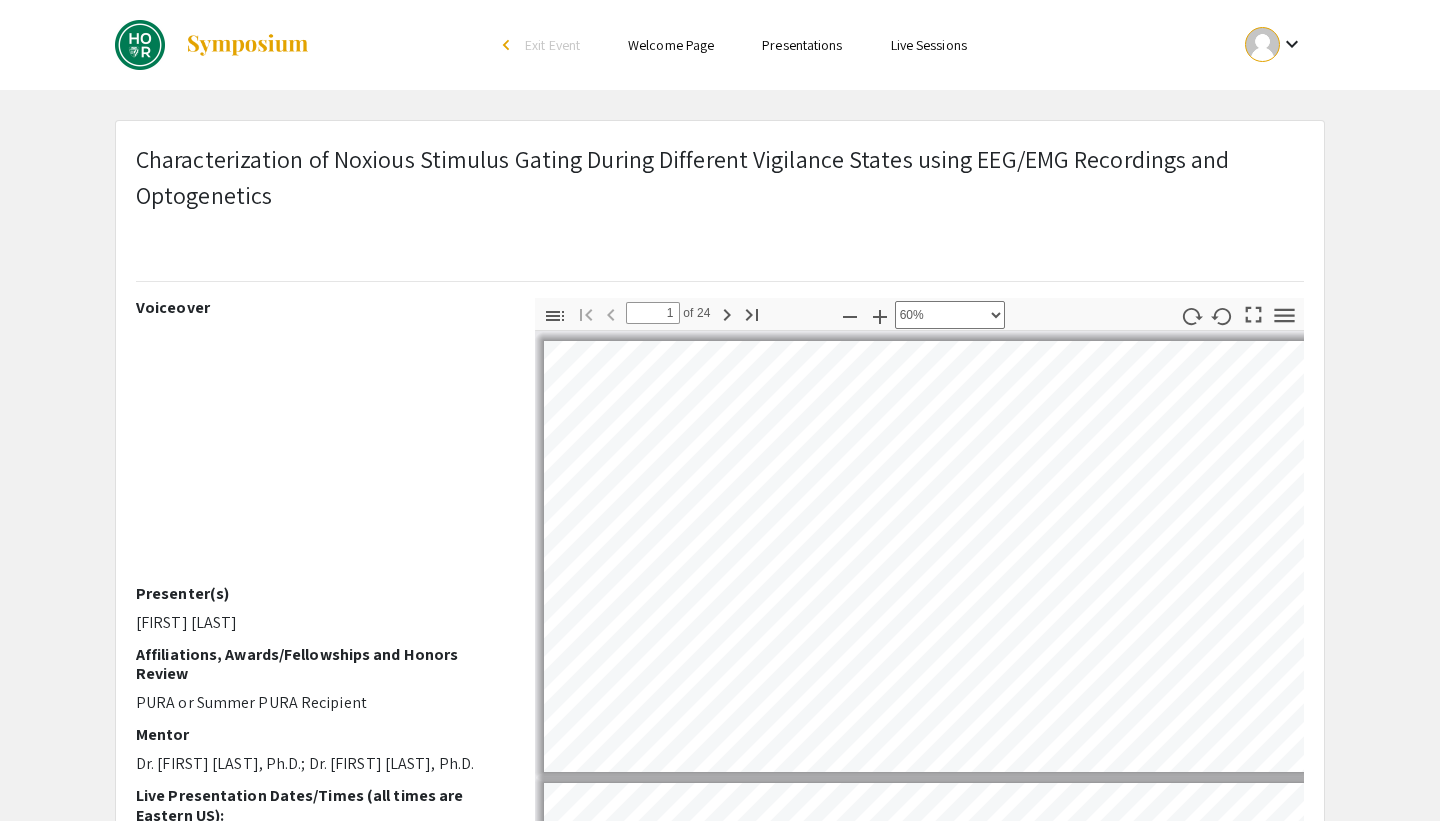 scroll, scrollTop: 3, scrollLeft: 3, axis: both 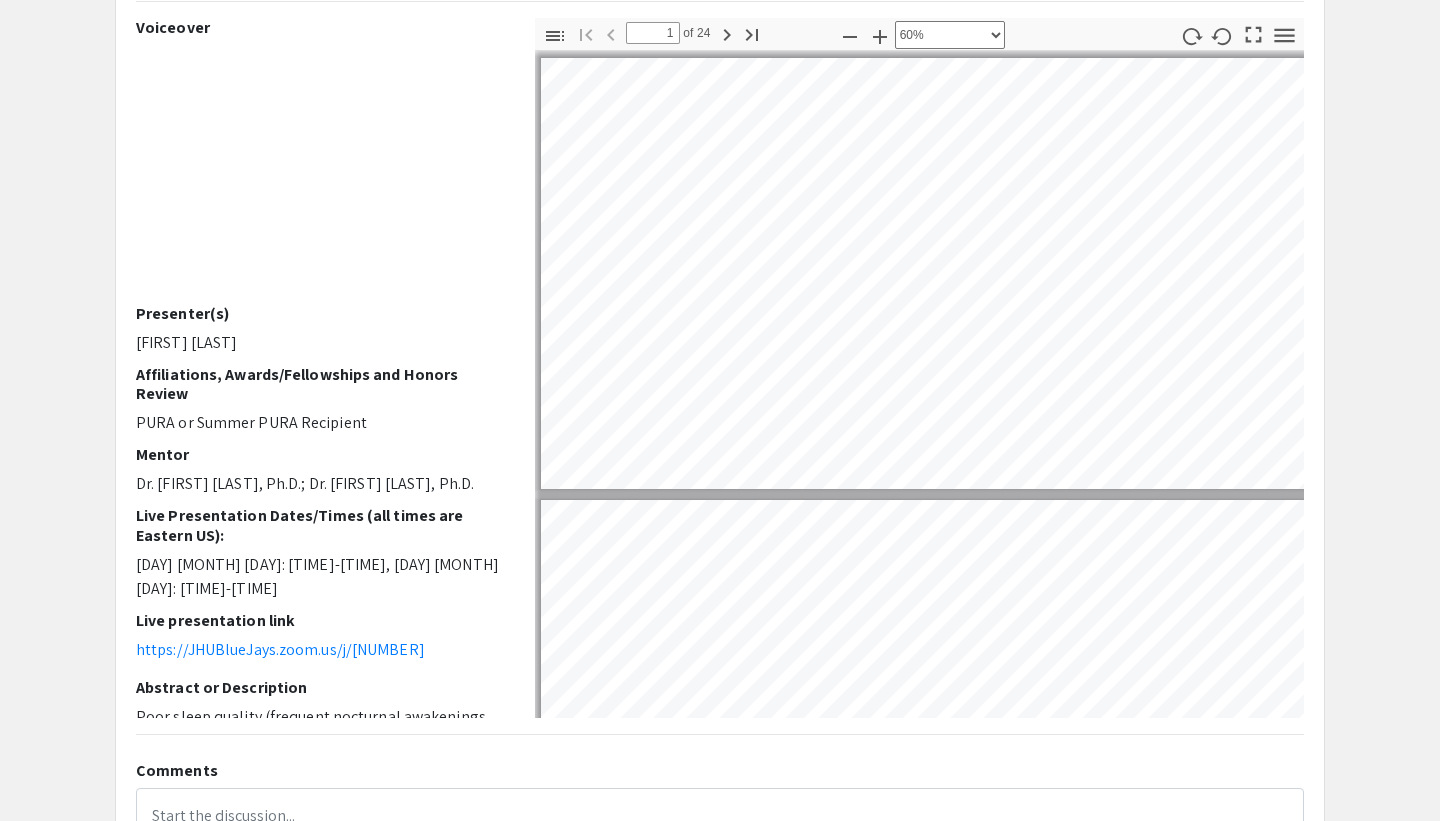 type on "2" 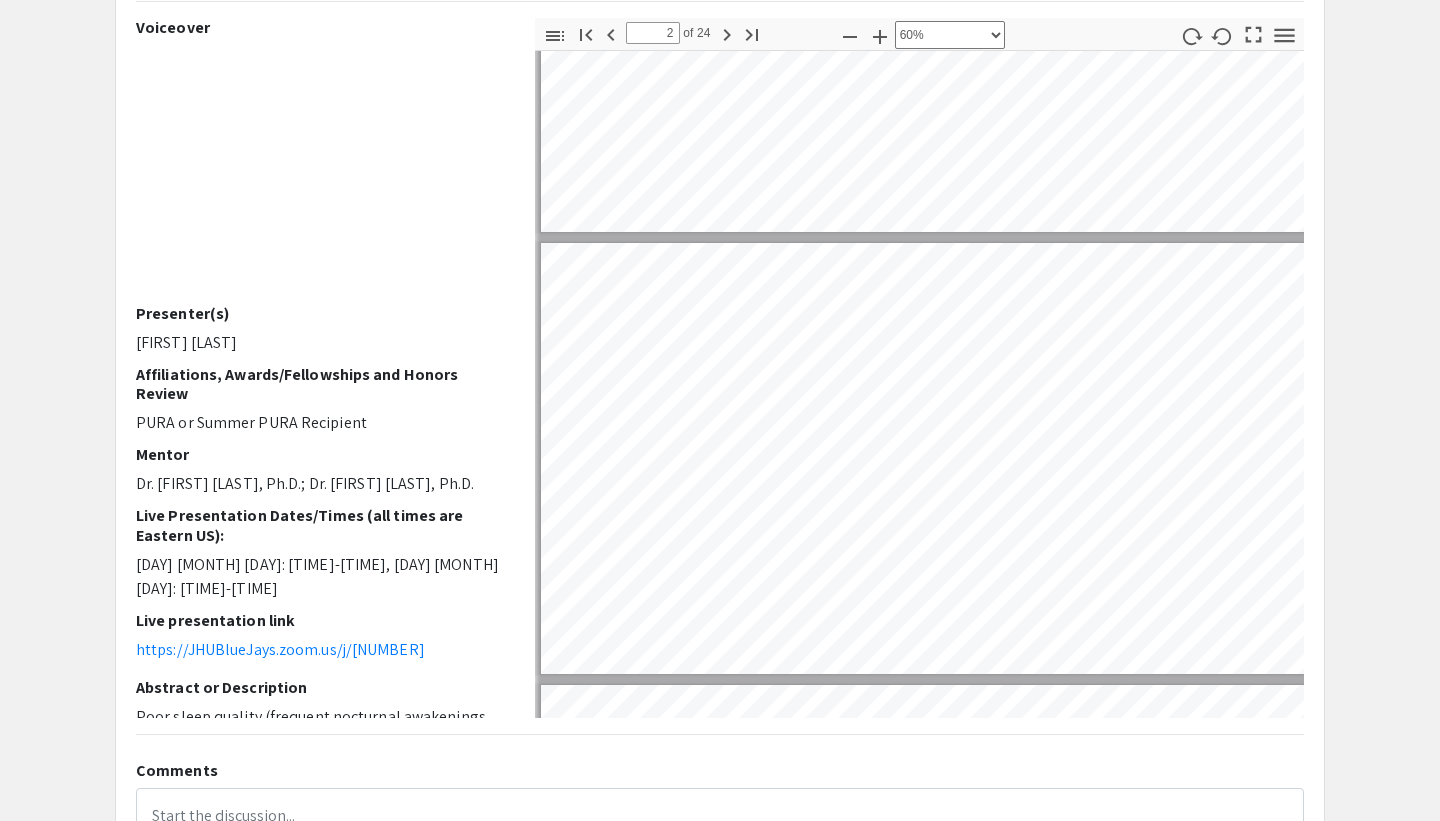 type on "3" 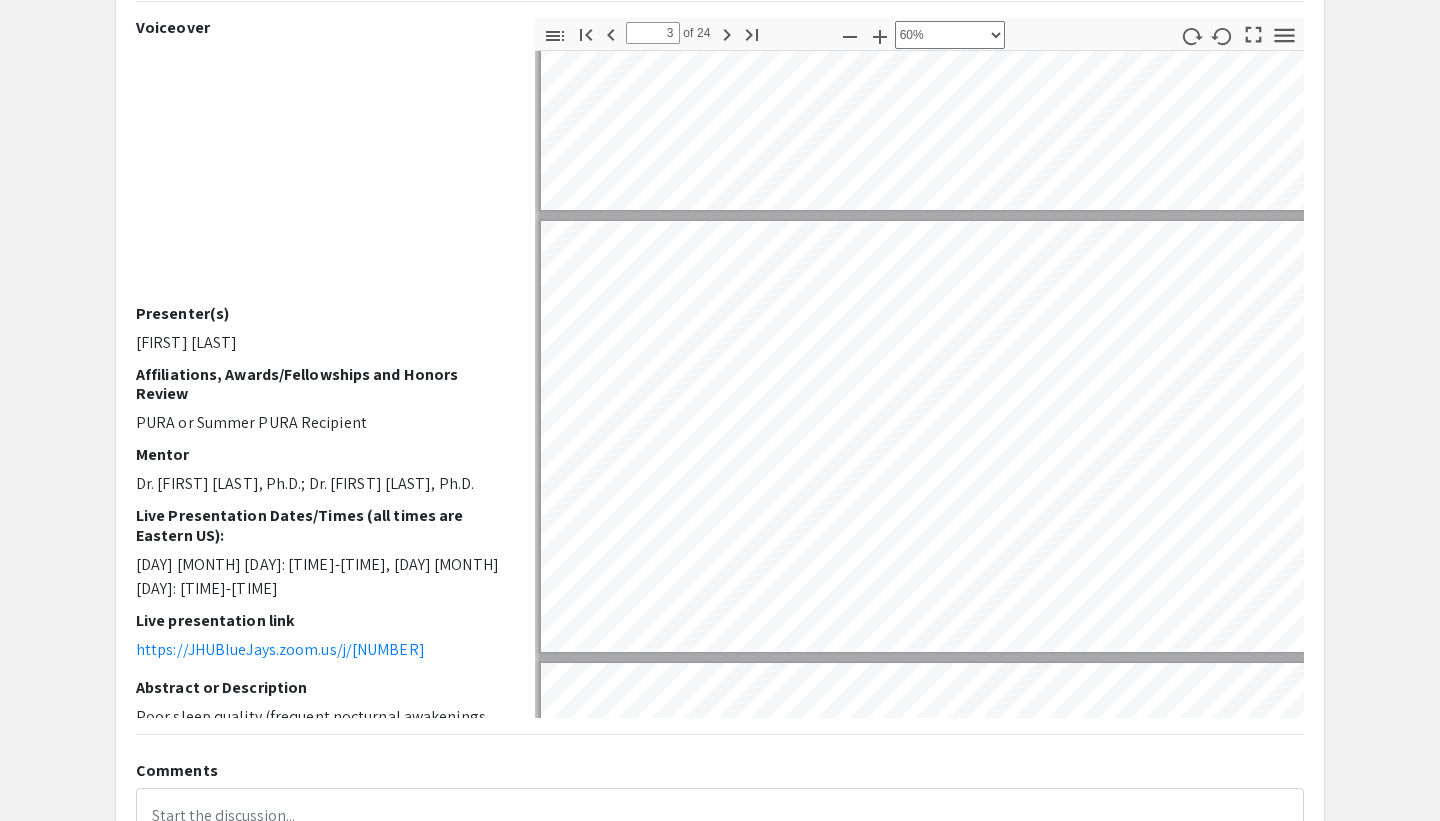 scroll, scrollTop: 737, scrollLeft: 3, axis: both 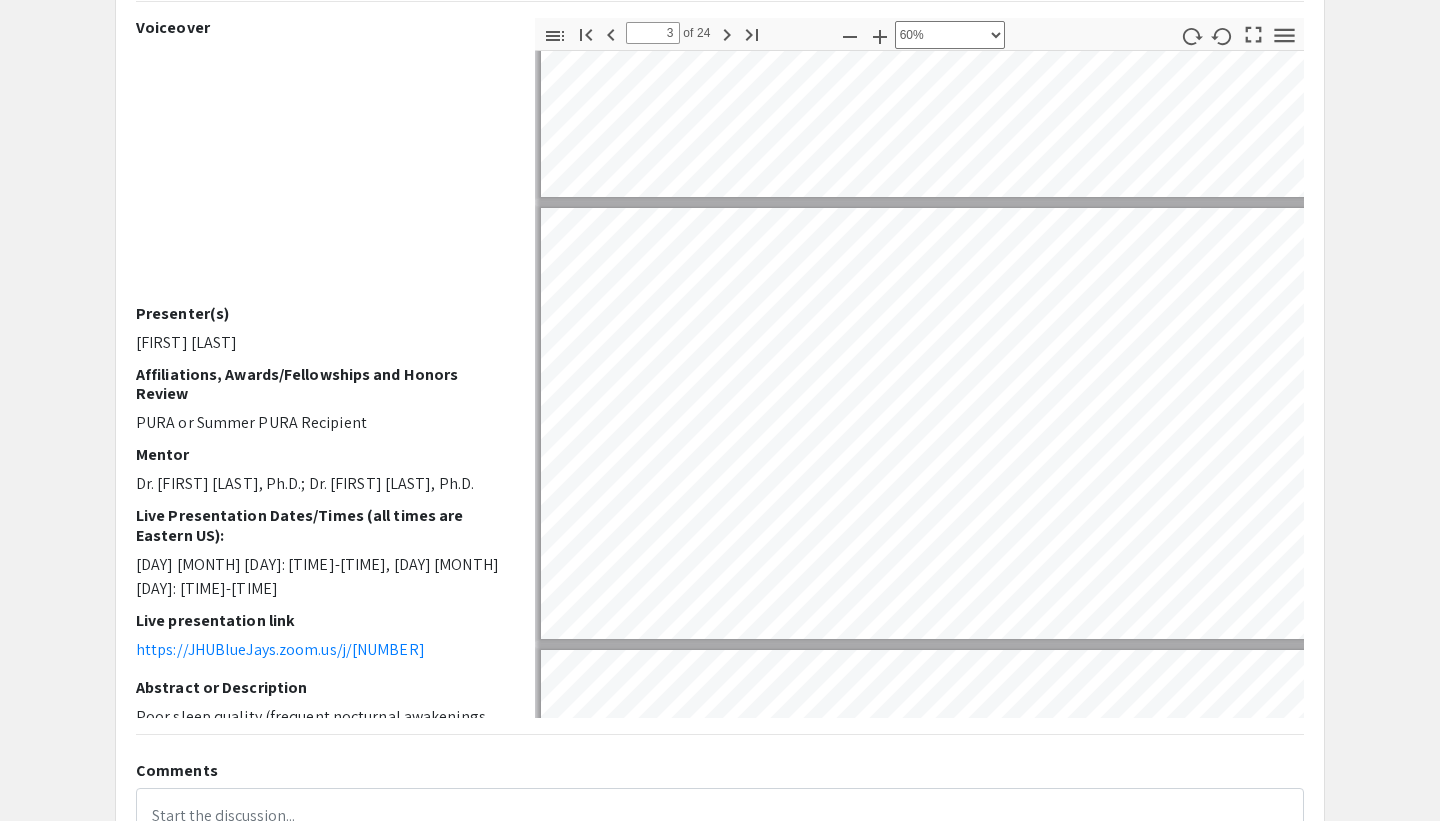 type on "4" 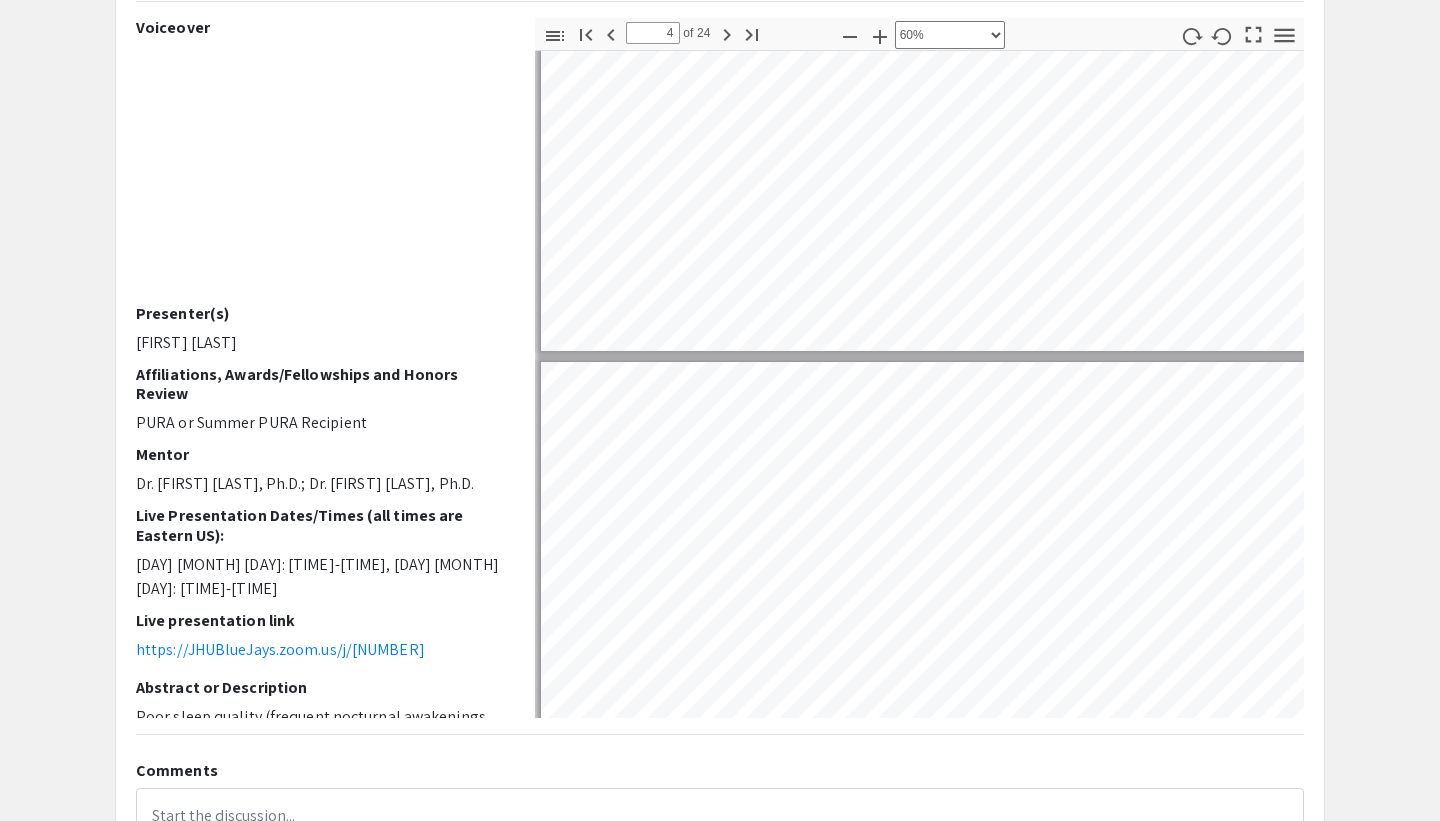 scroll, scrollTop: 1064, scrollLeft: 3, axis: both 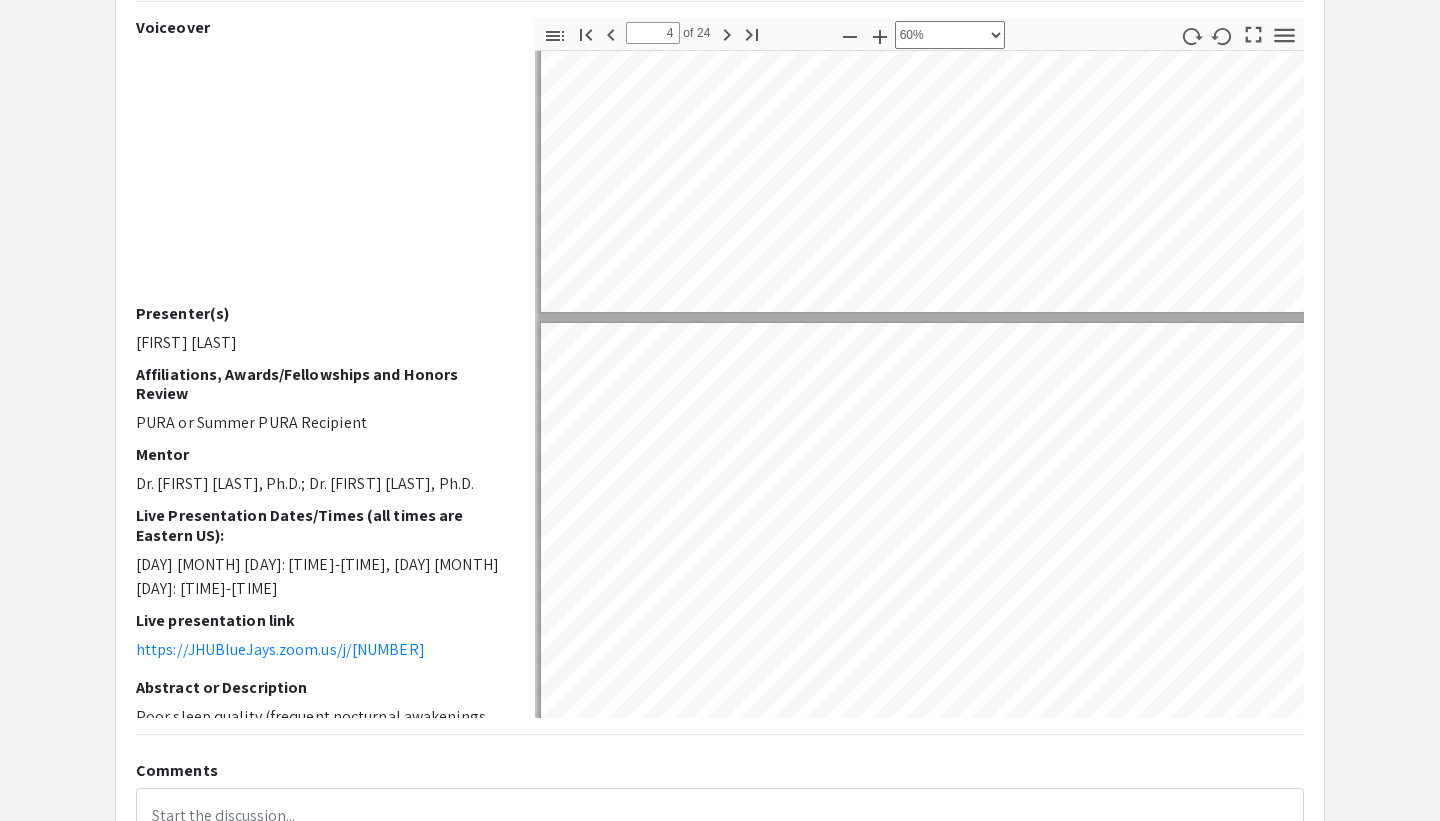 type on "3" 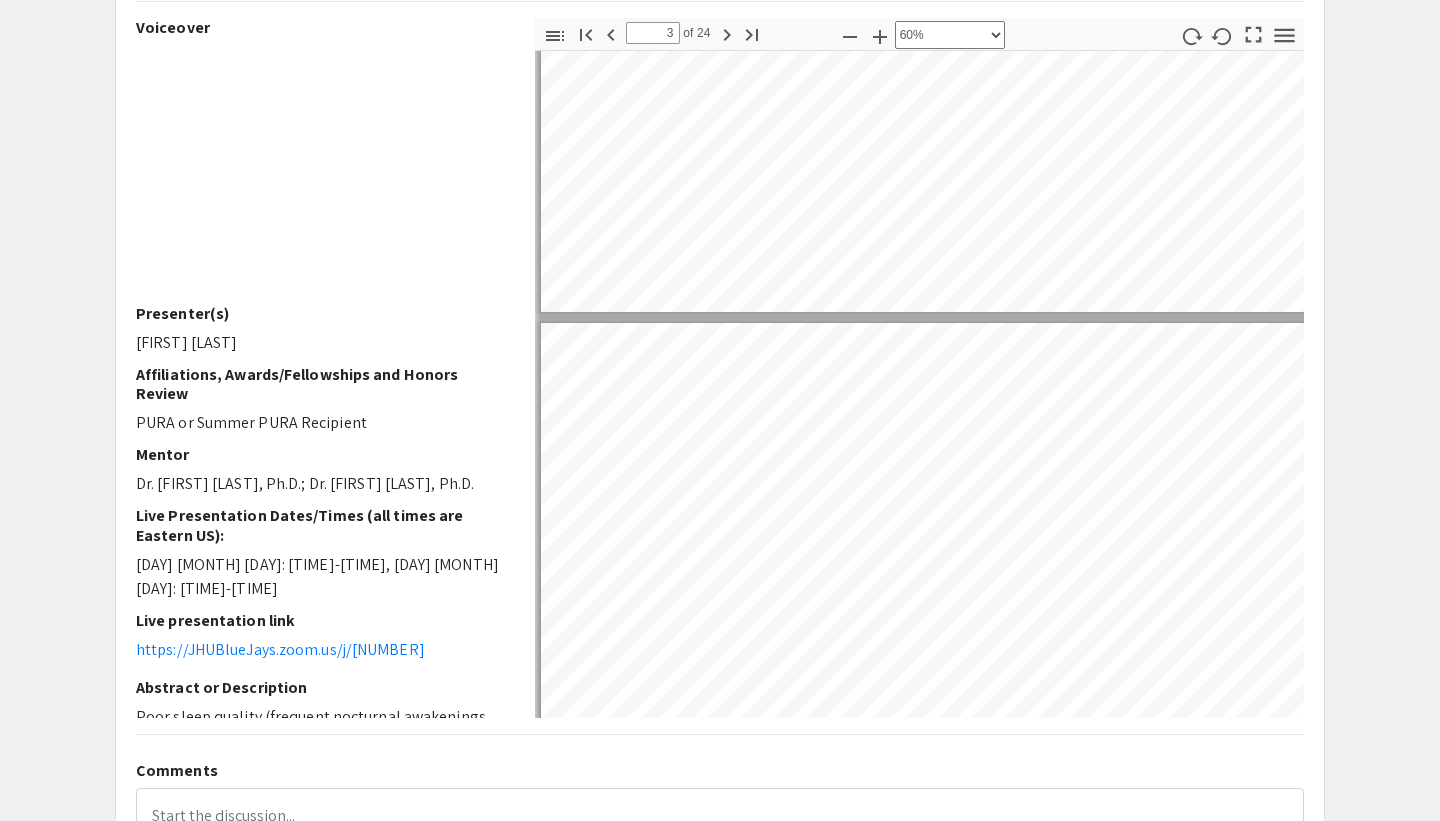 scroll, scrollTop: 888, scrollLeft: 3, axis: both 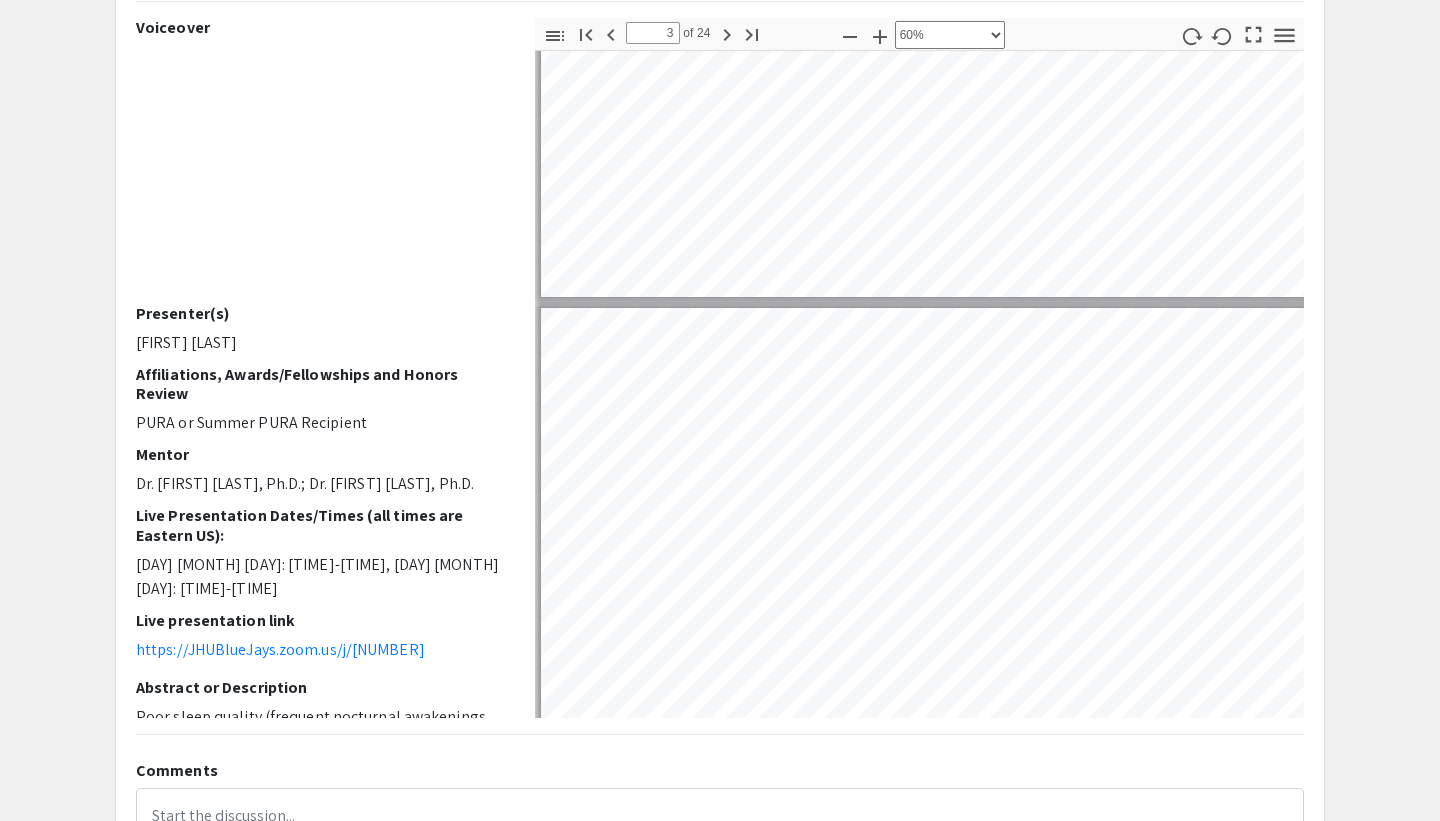 type on "2" 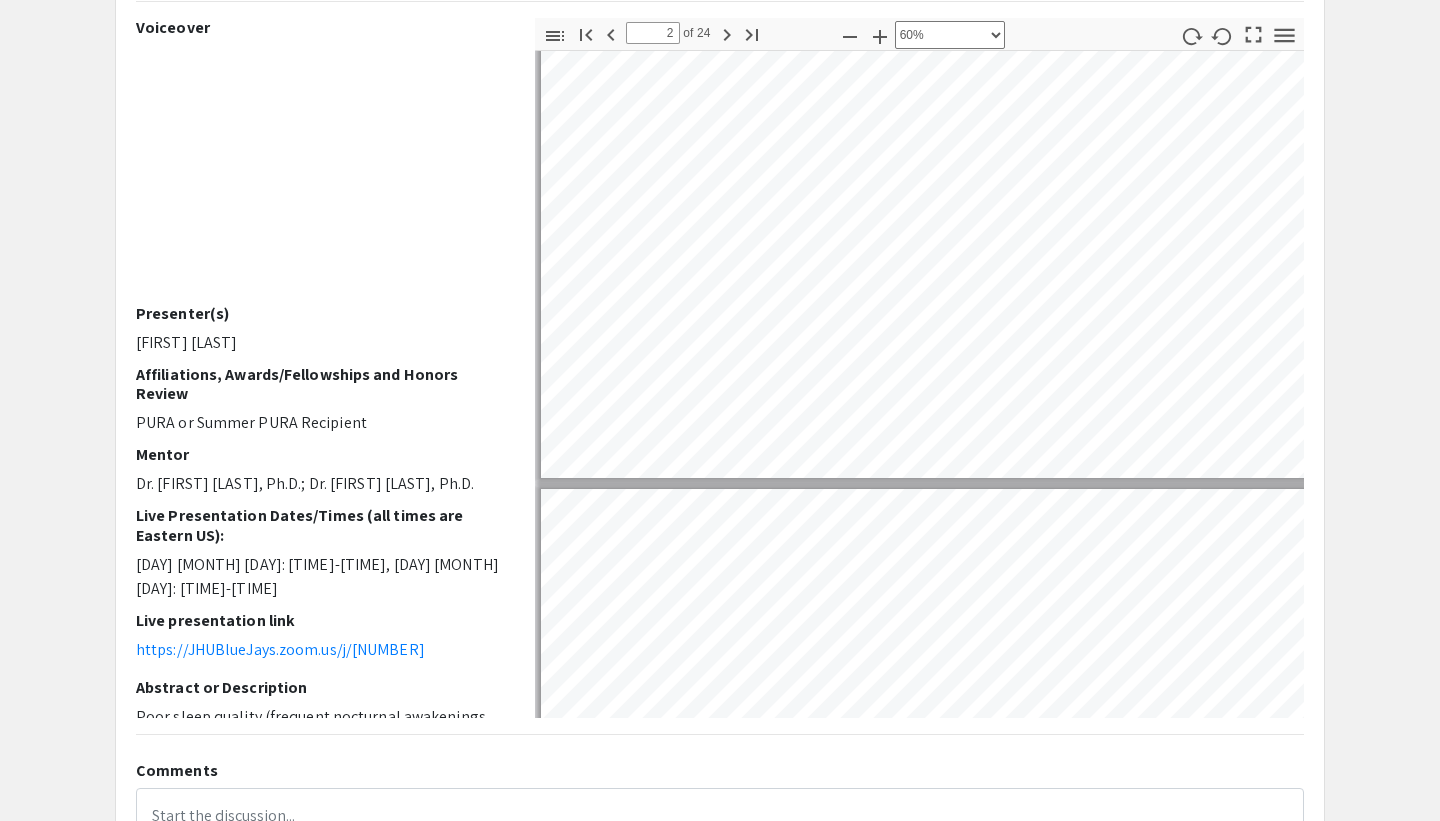 scroll, scrollTop: 457, scrollLeft: 3, axis: both 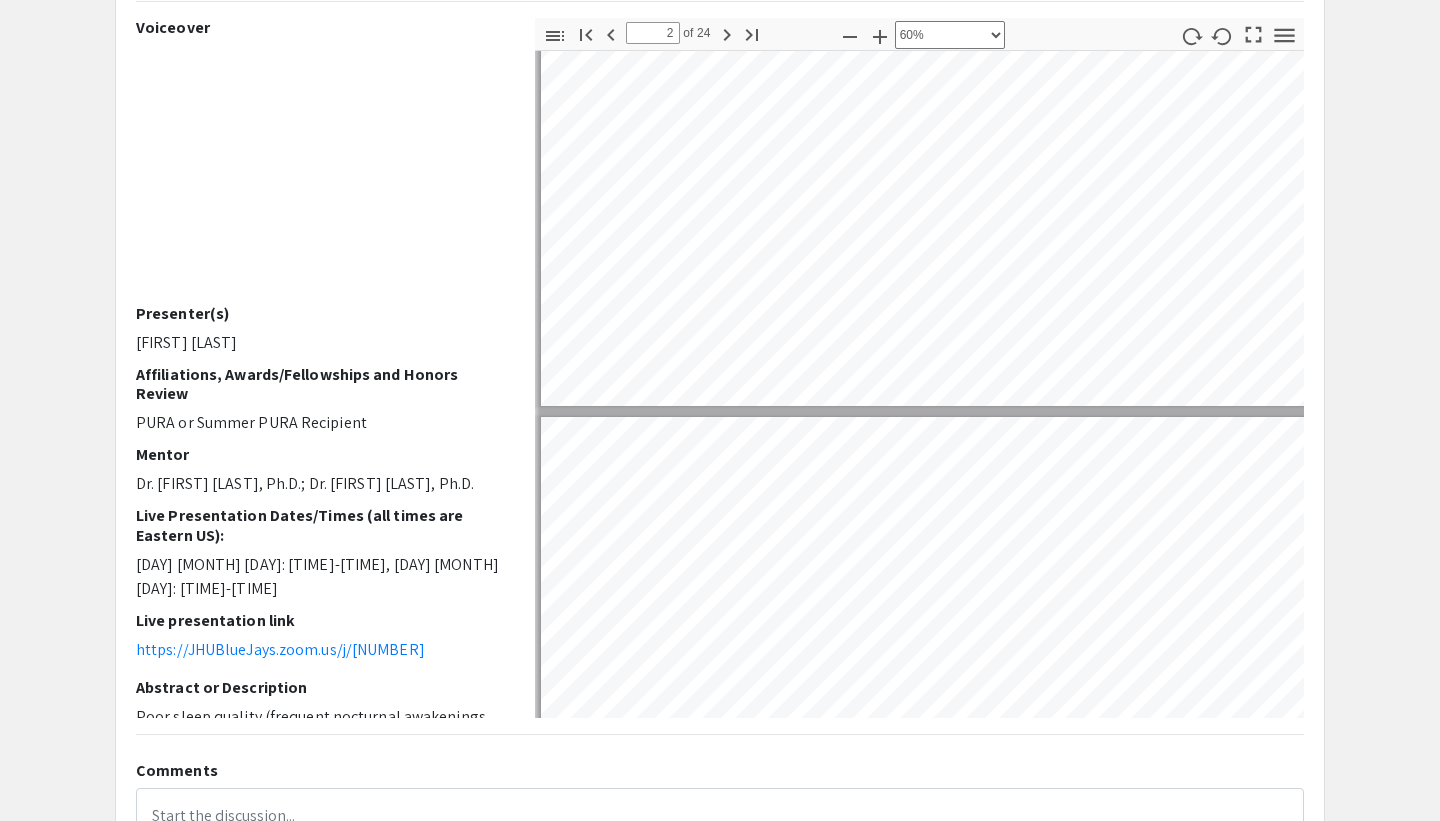 type on "3" 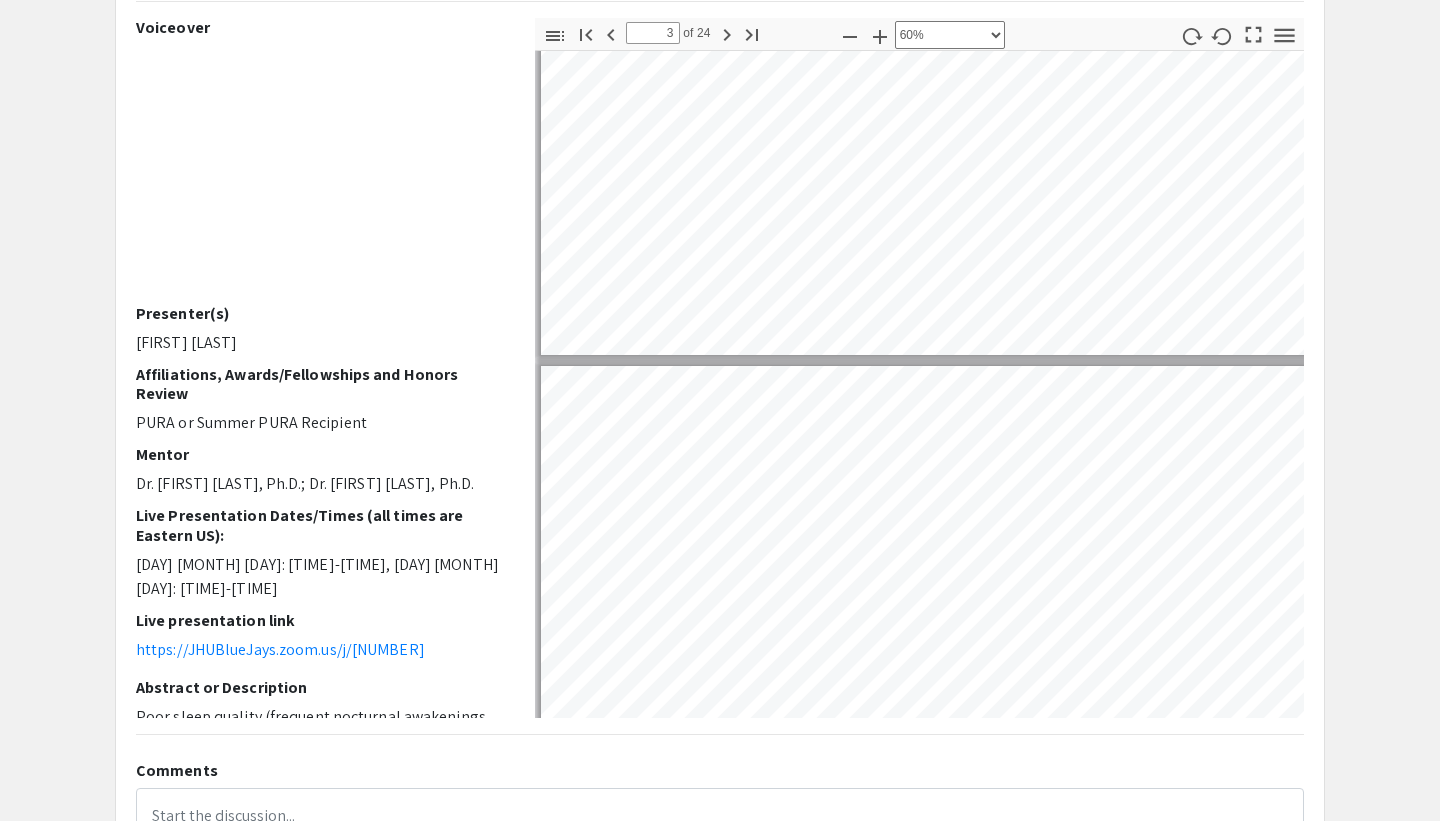 scroll, scrollTop: 592, scrollLeft: 3, axis: both 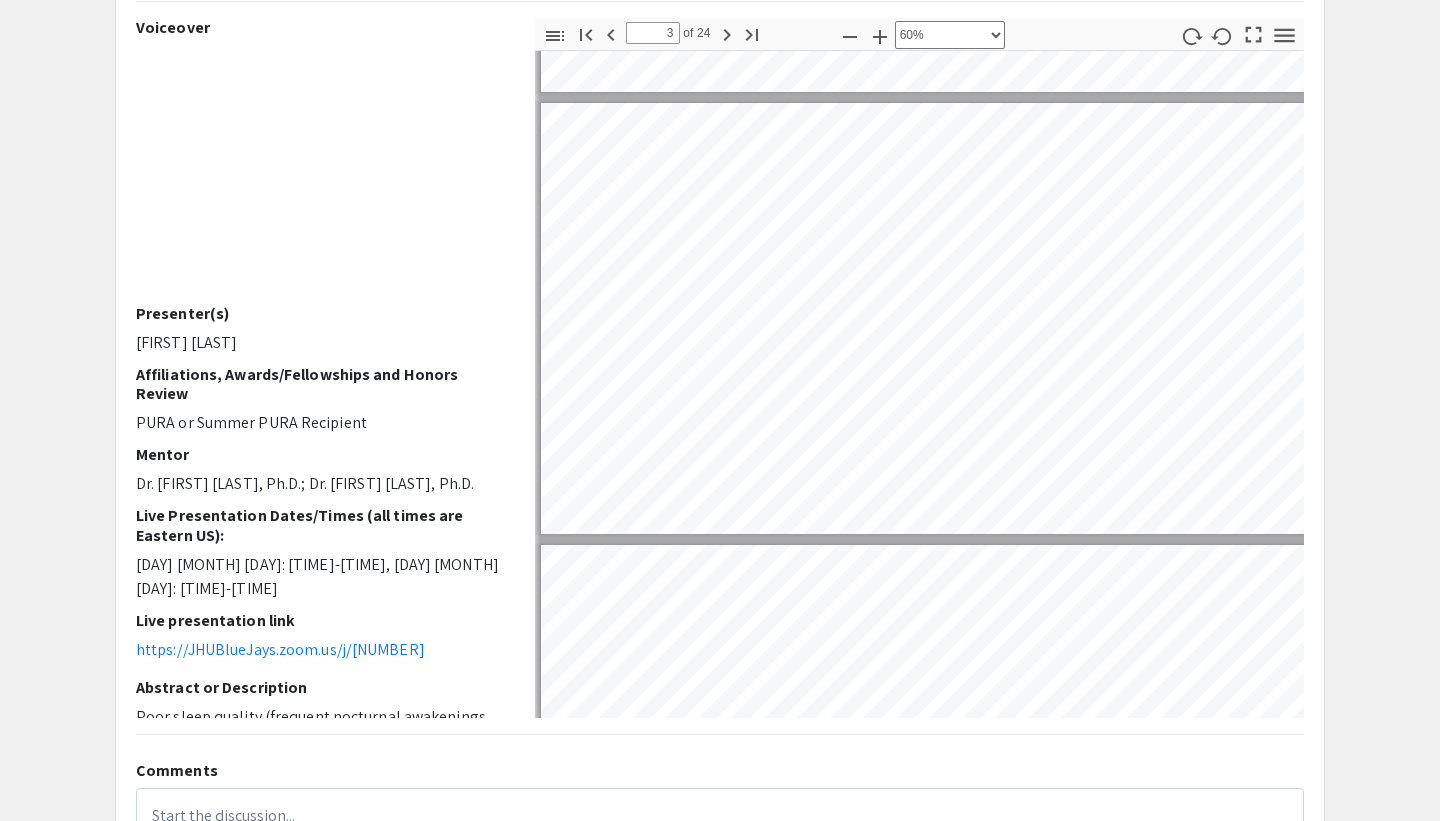 type on "4" 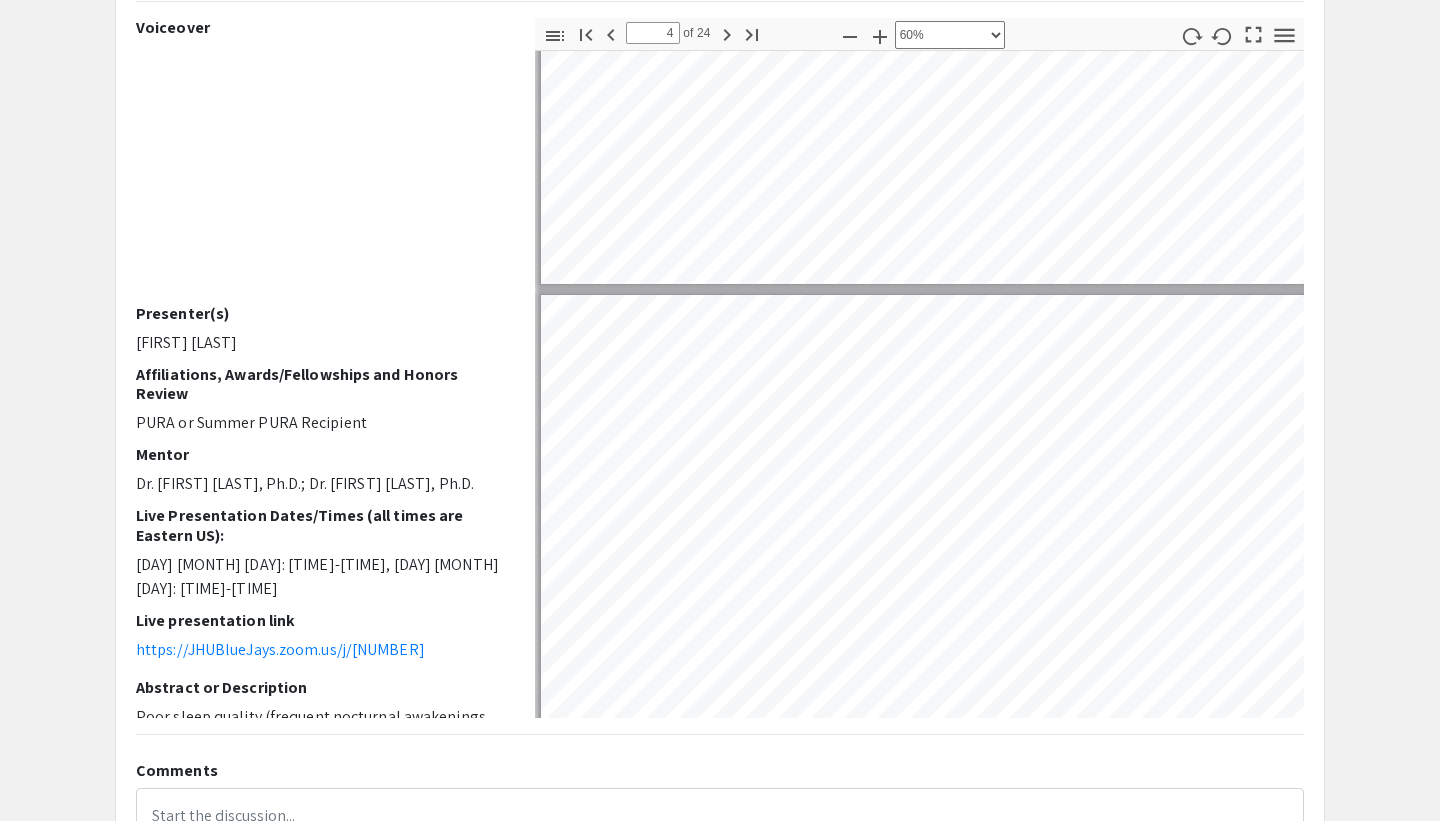 scroll, scrollTop: 1585, scrollLeft: 3, axis: both 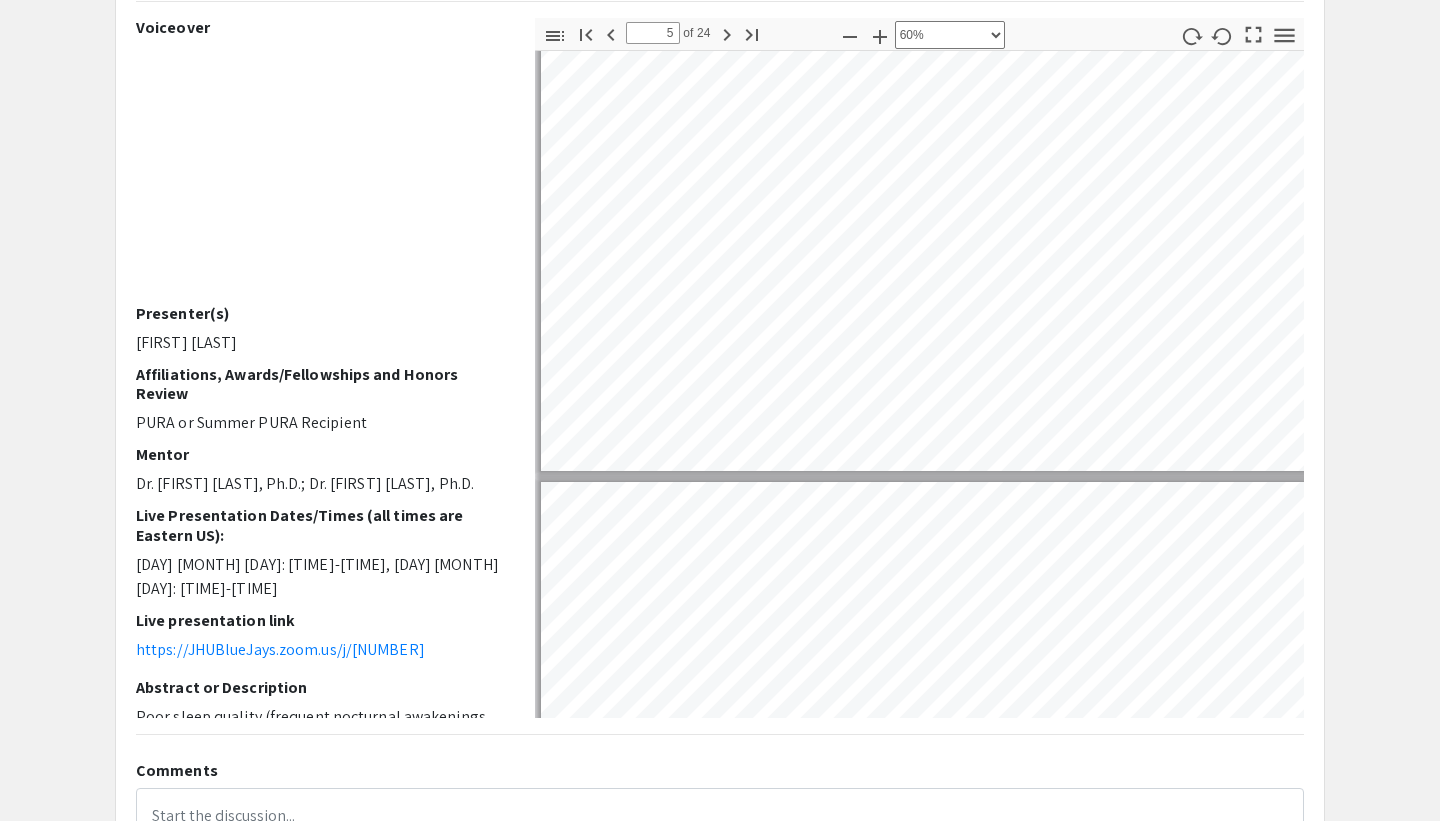 type on "6" 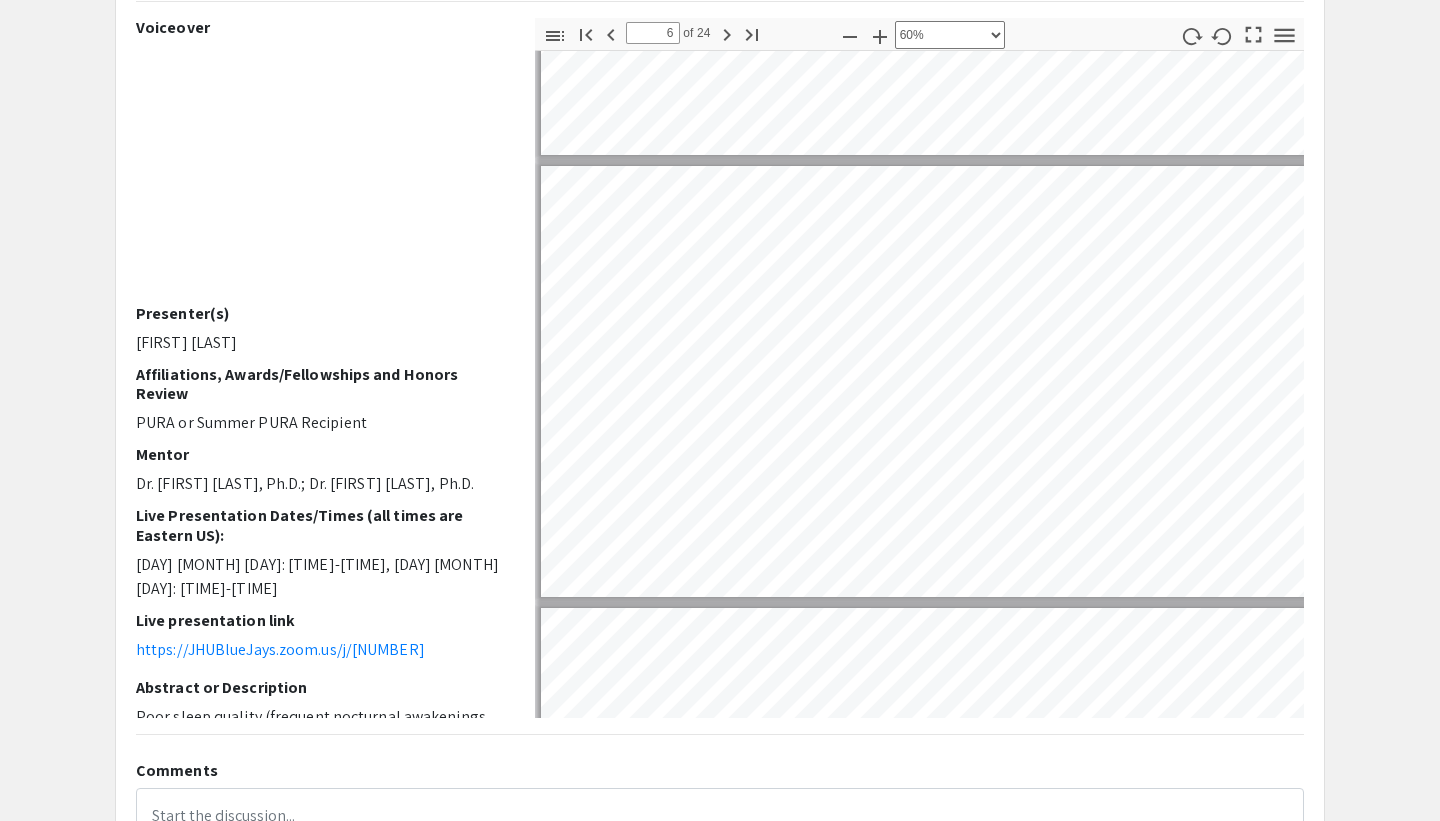 scroll, scrollTop: 2125, scrollLeft: 3, axis: both 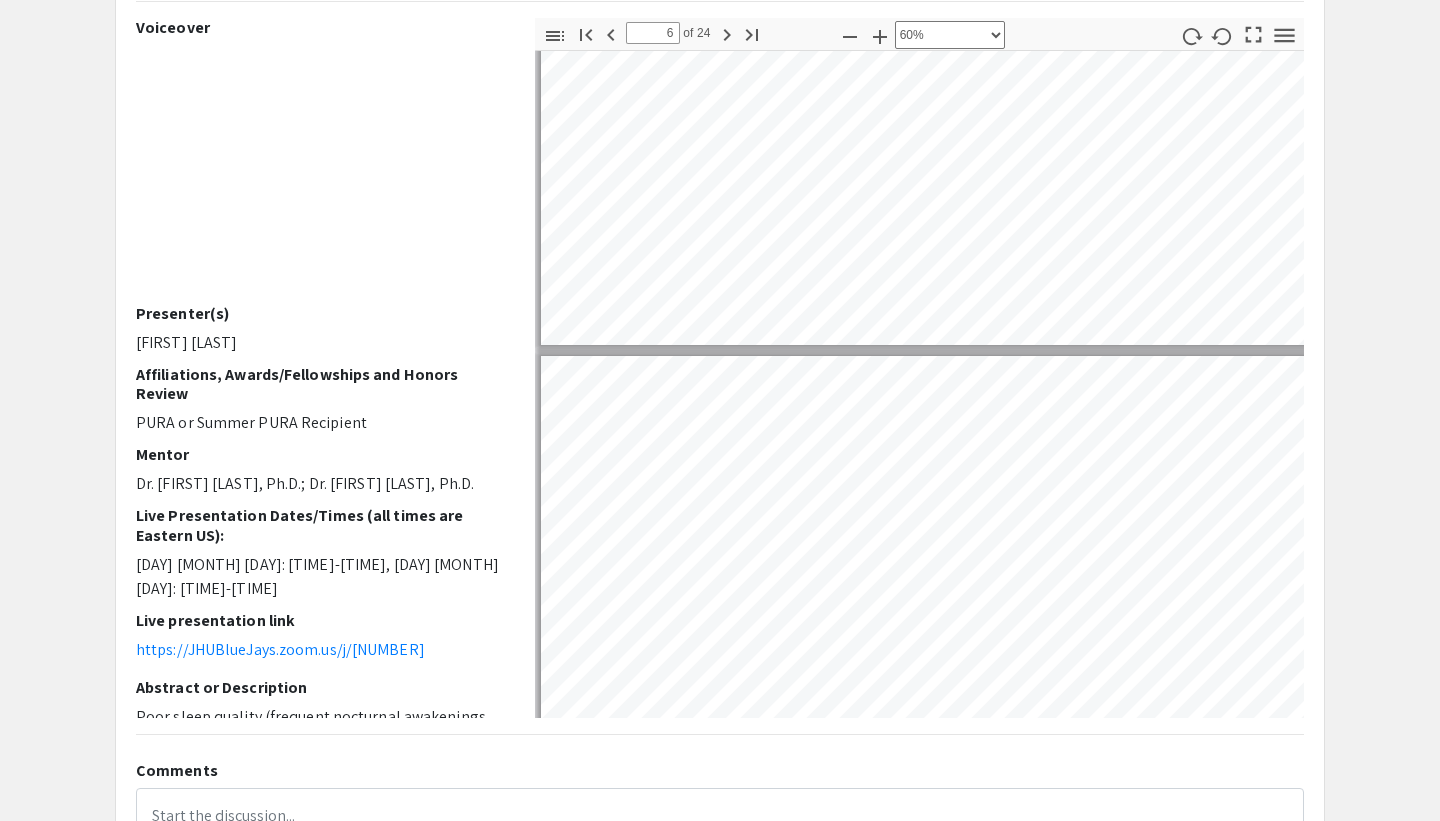 type on "7" 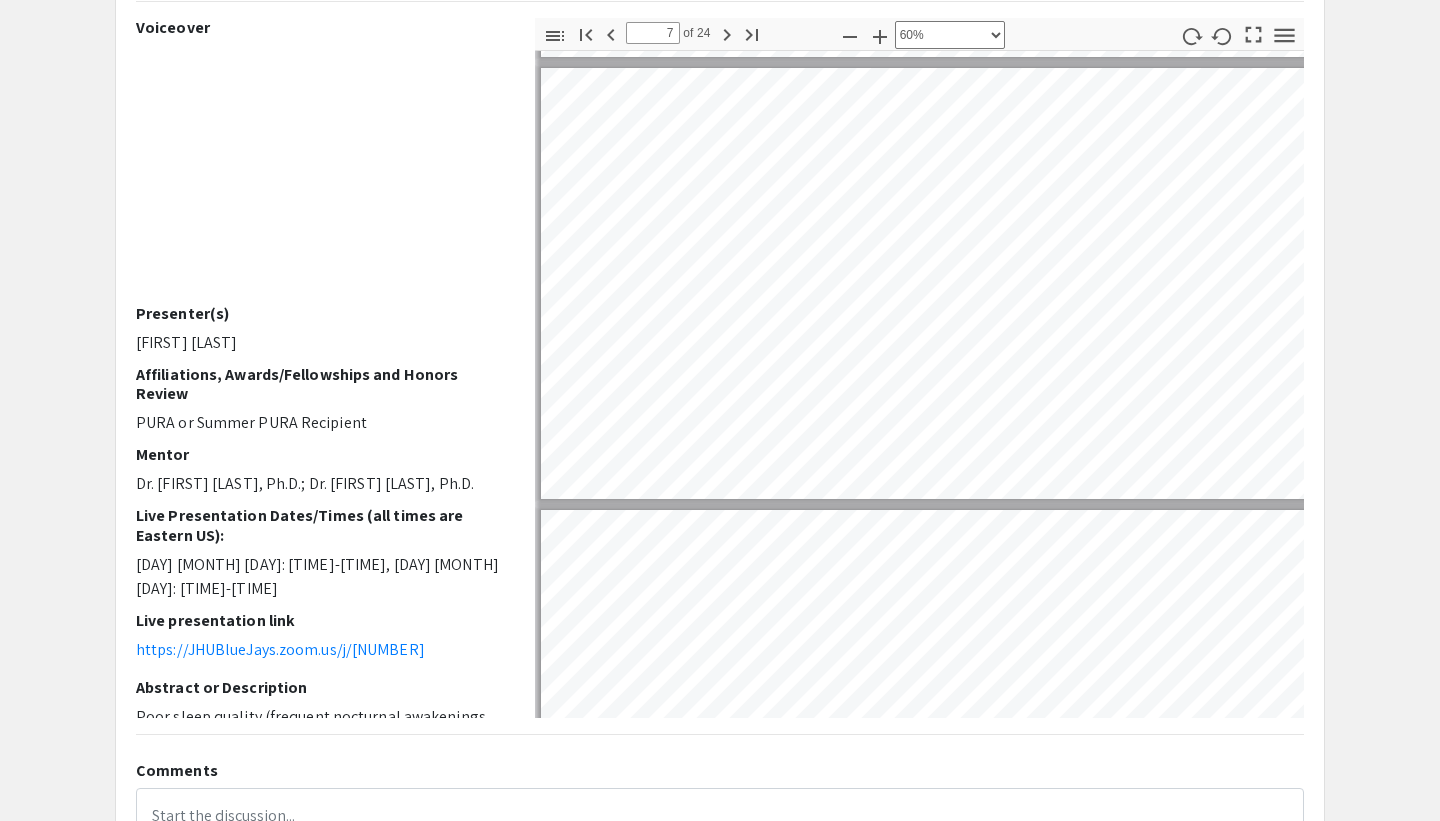 scroll, scrollTop: 2647, scrollLeft: 3, axis: both 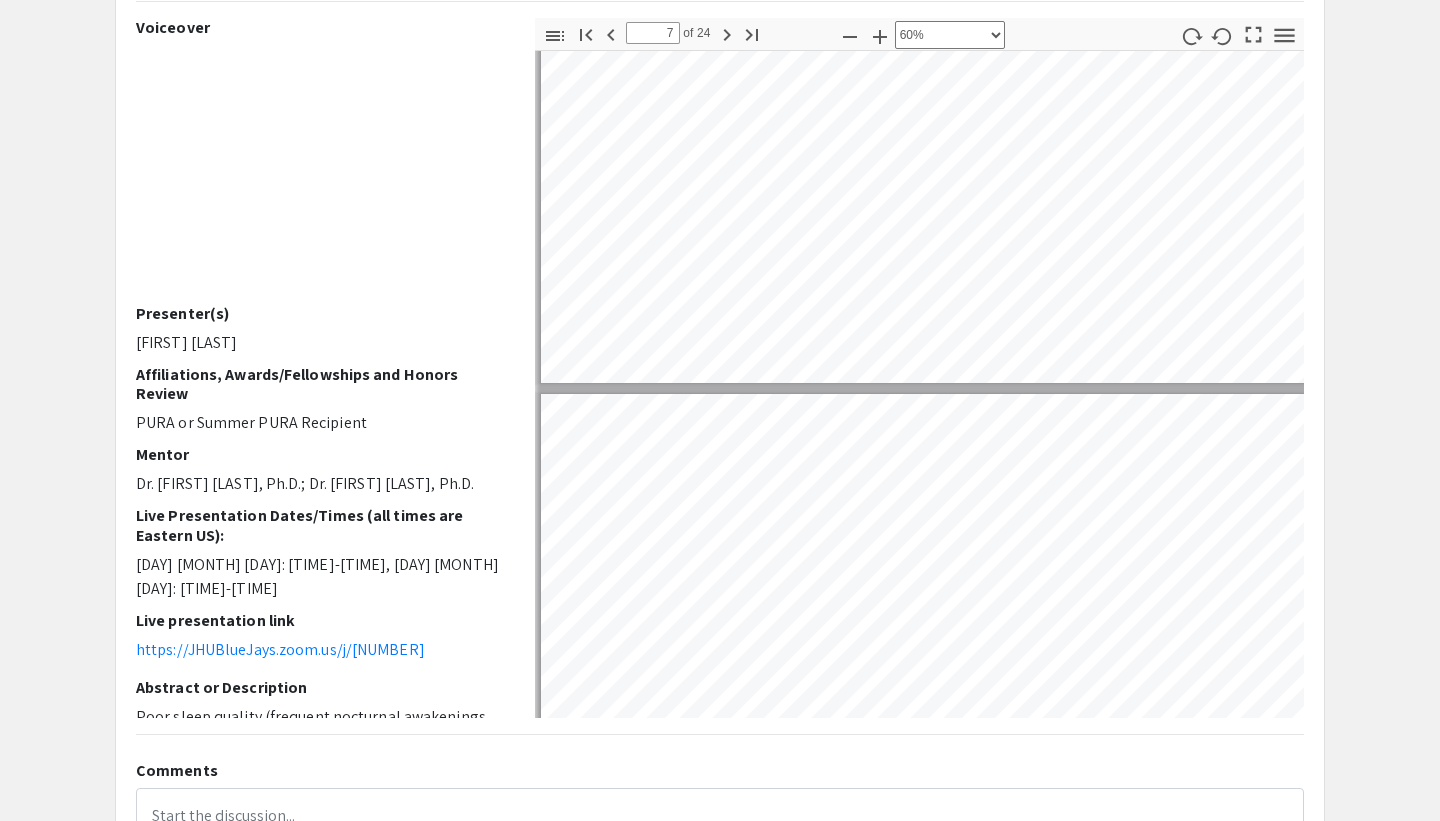 type on "8" 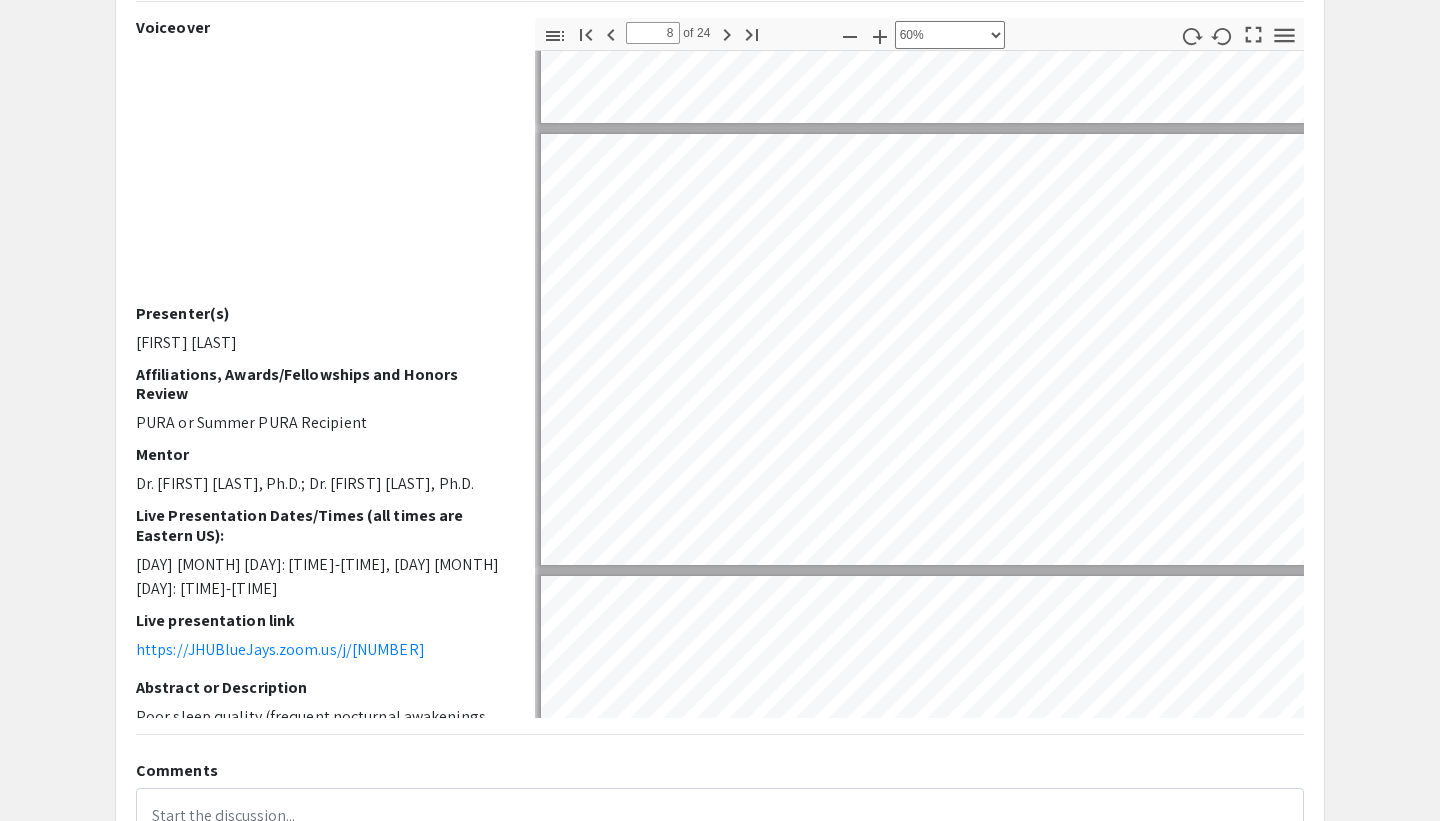 scroll, scrollTop: 2630, scrollLeft: 3, axis: both 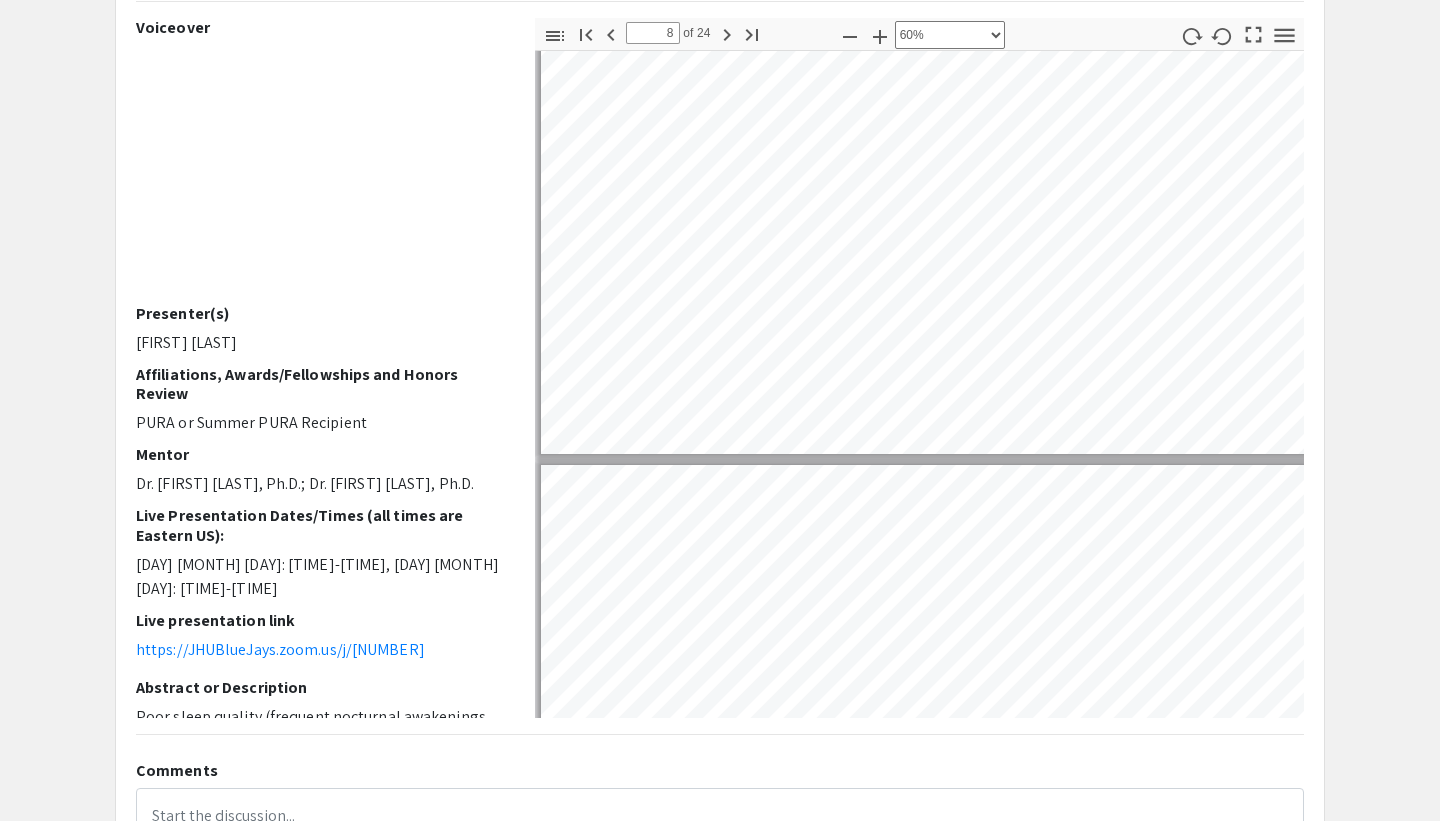 type on "7" 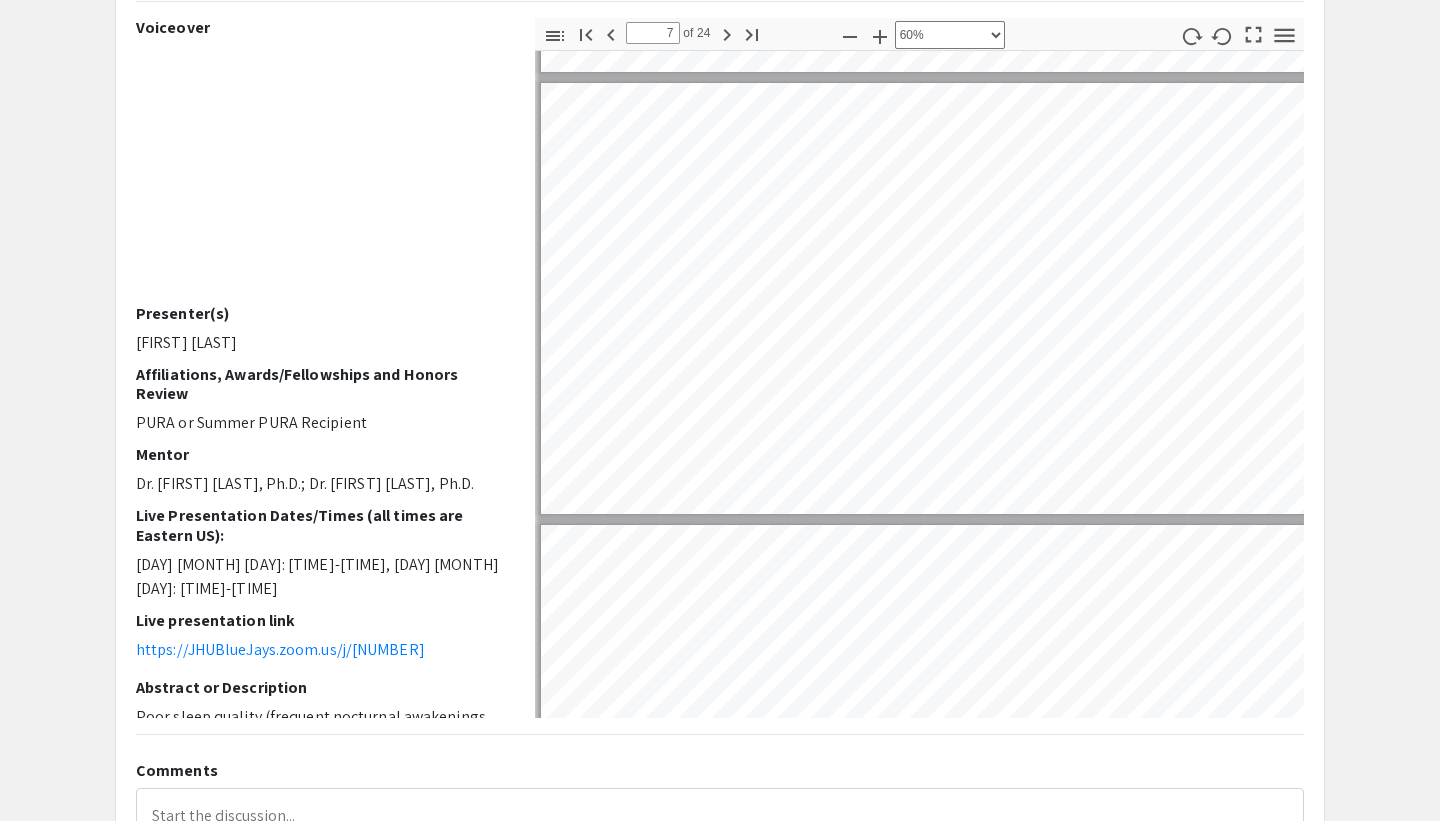 type on "8" 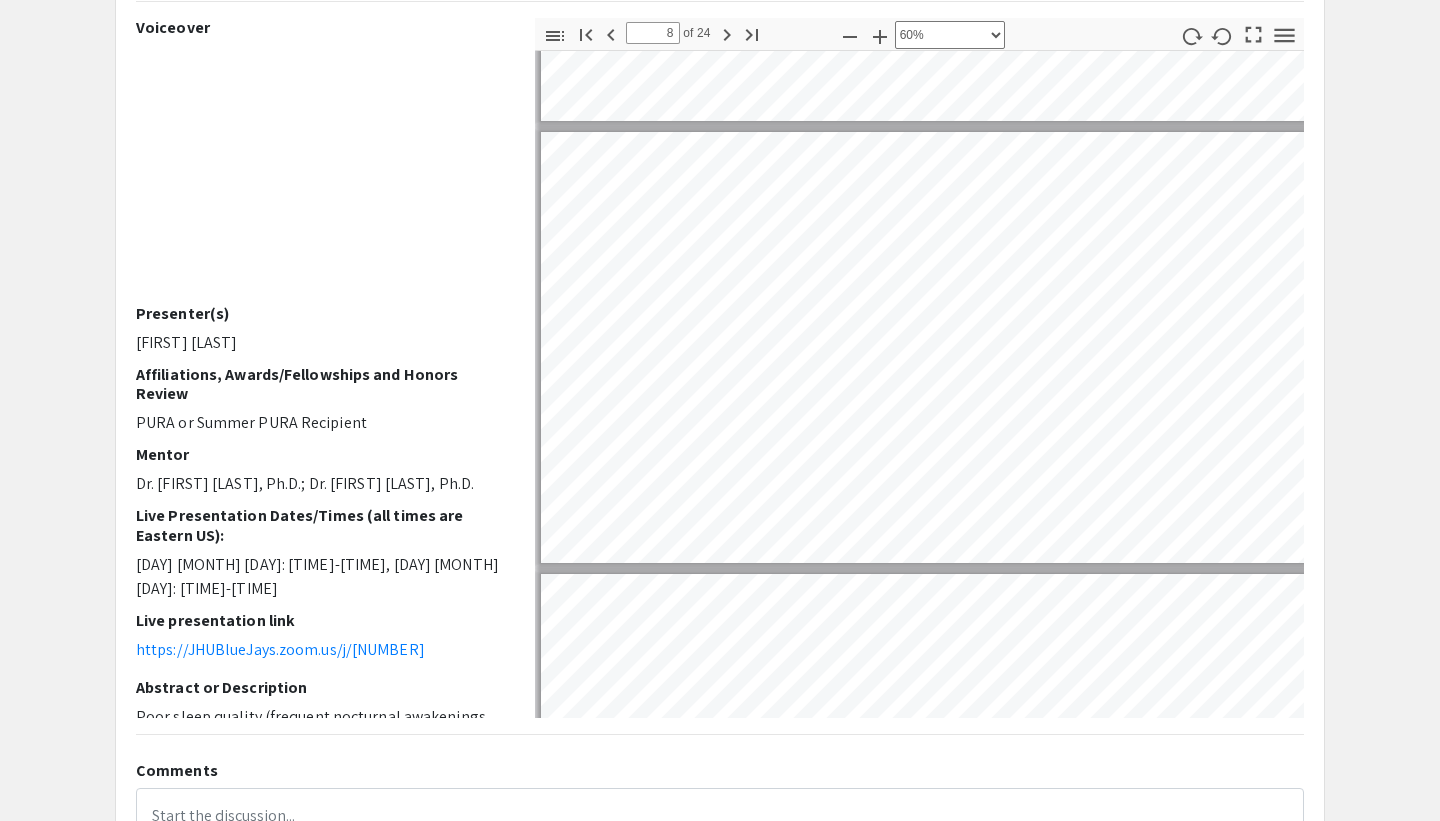 type on "9" 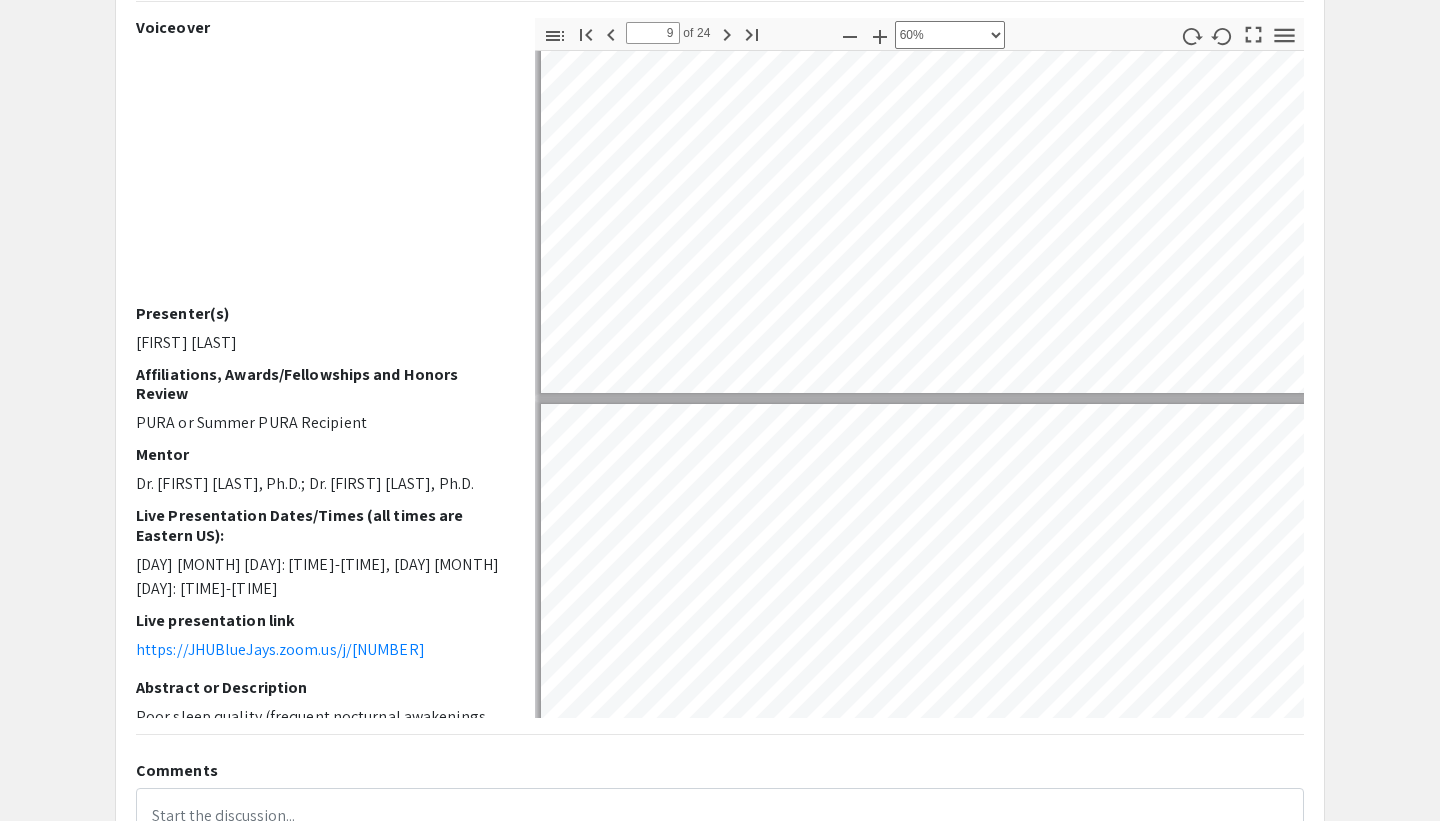 type on "10" 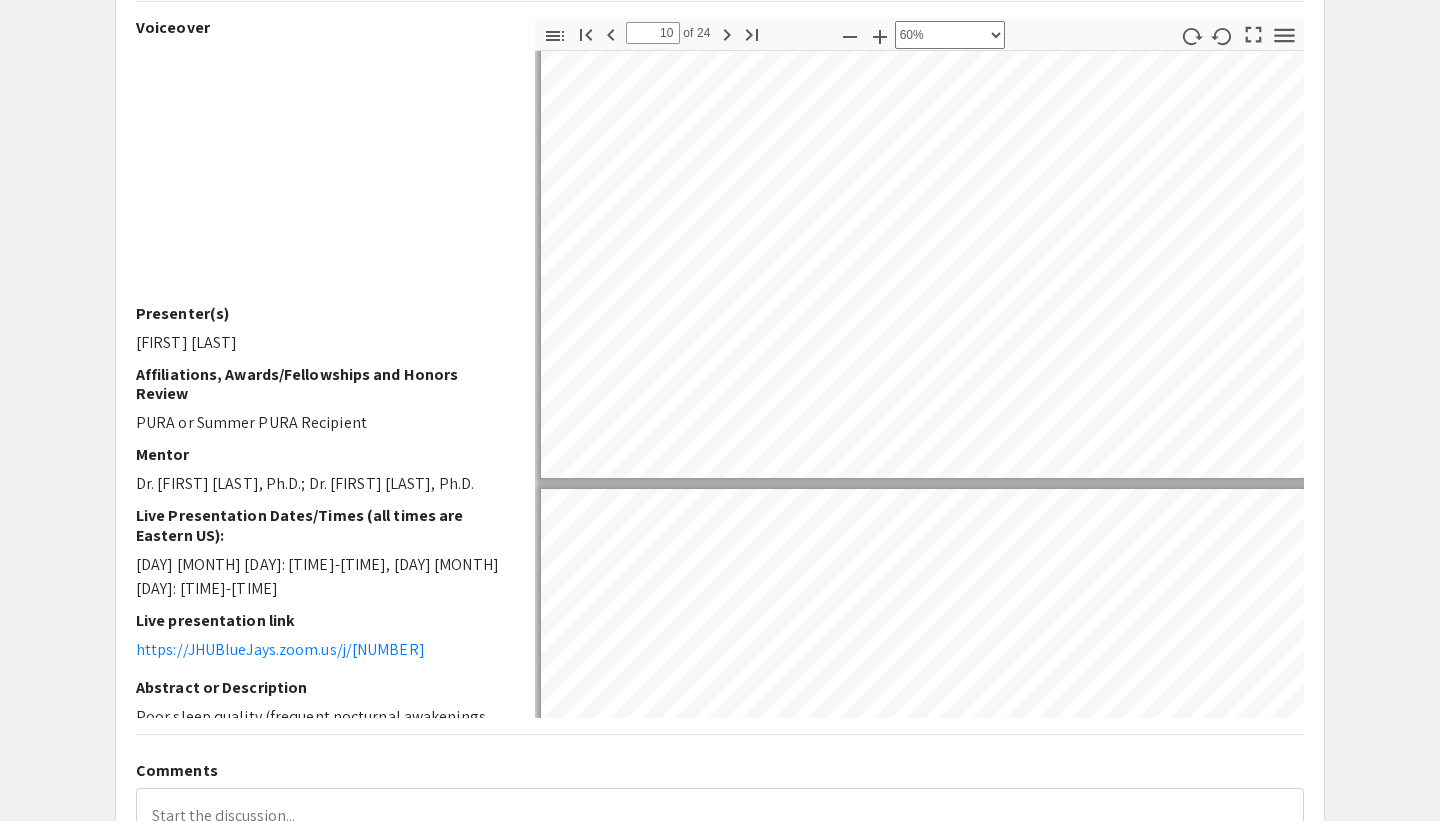 type on "11" 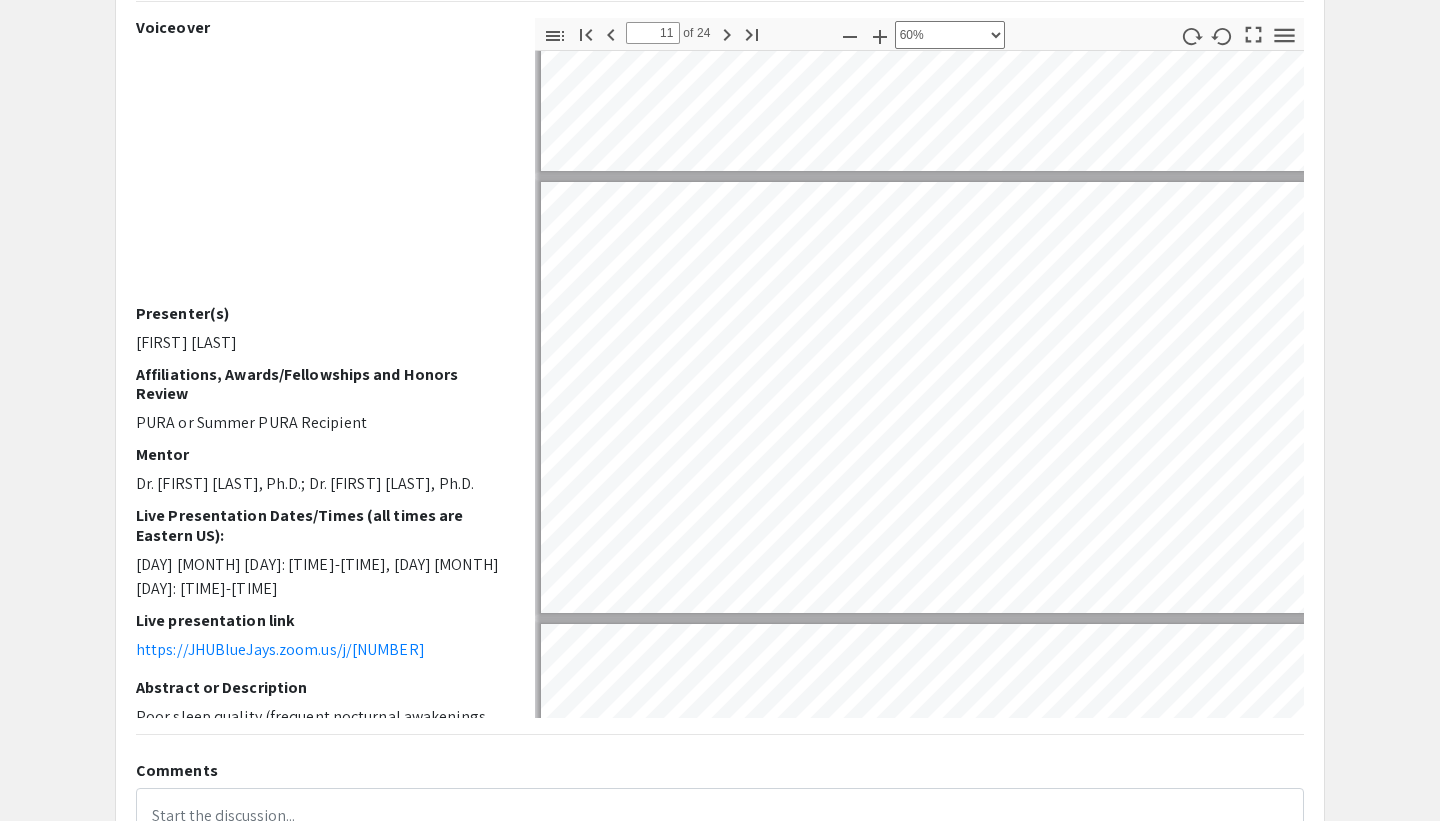 scroll, scrollTop: 4305, scrollLeft: 3, axis: both 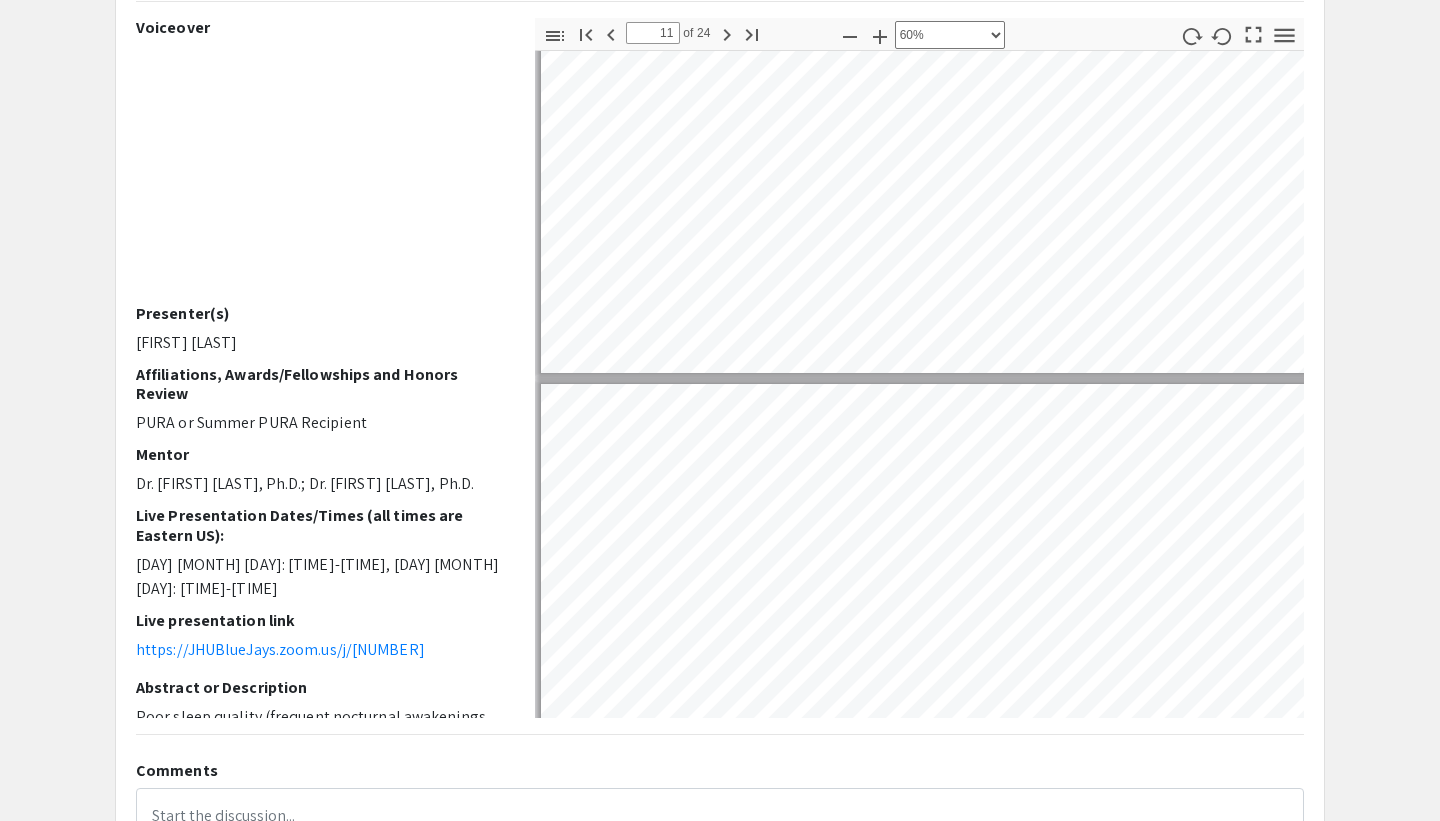 type on "12" 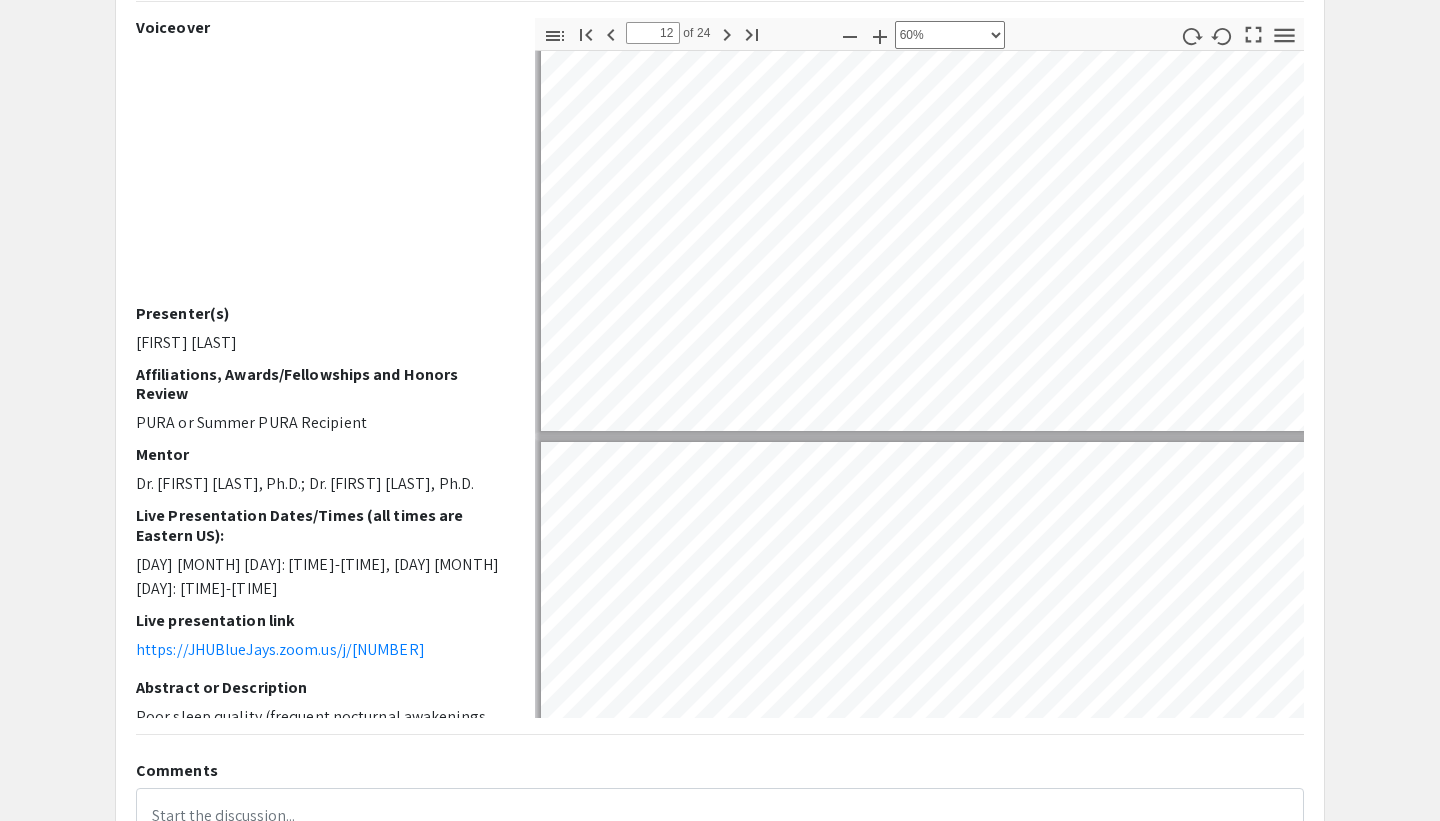 type on "13" 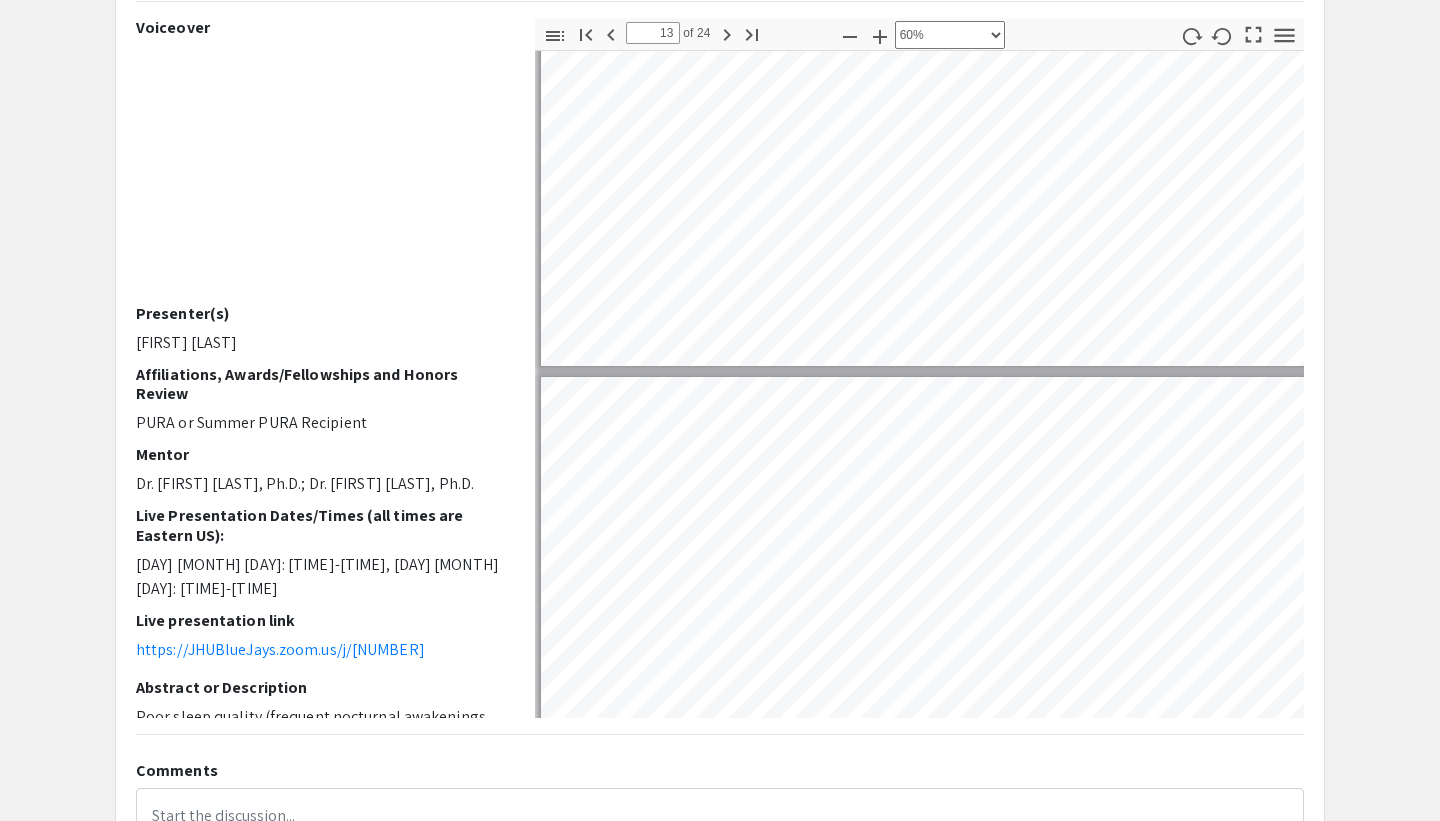 type on "14" 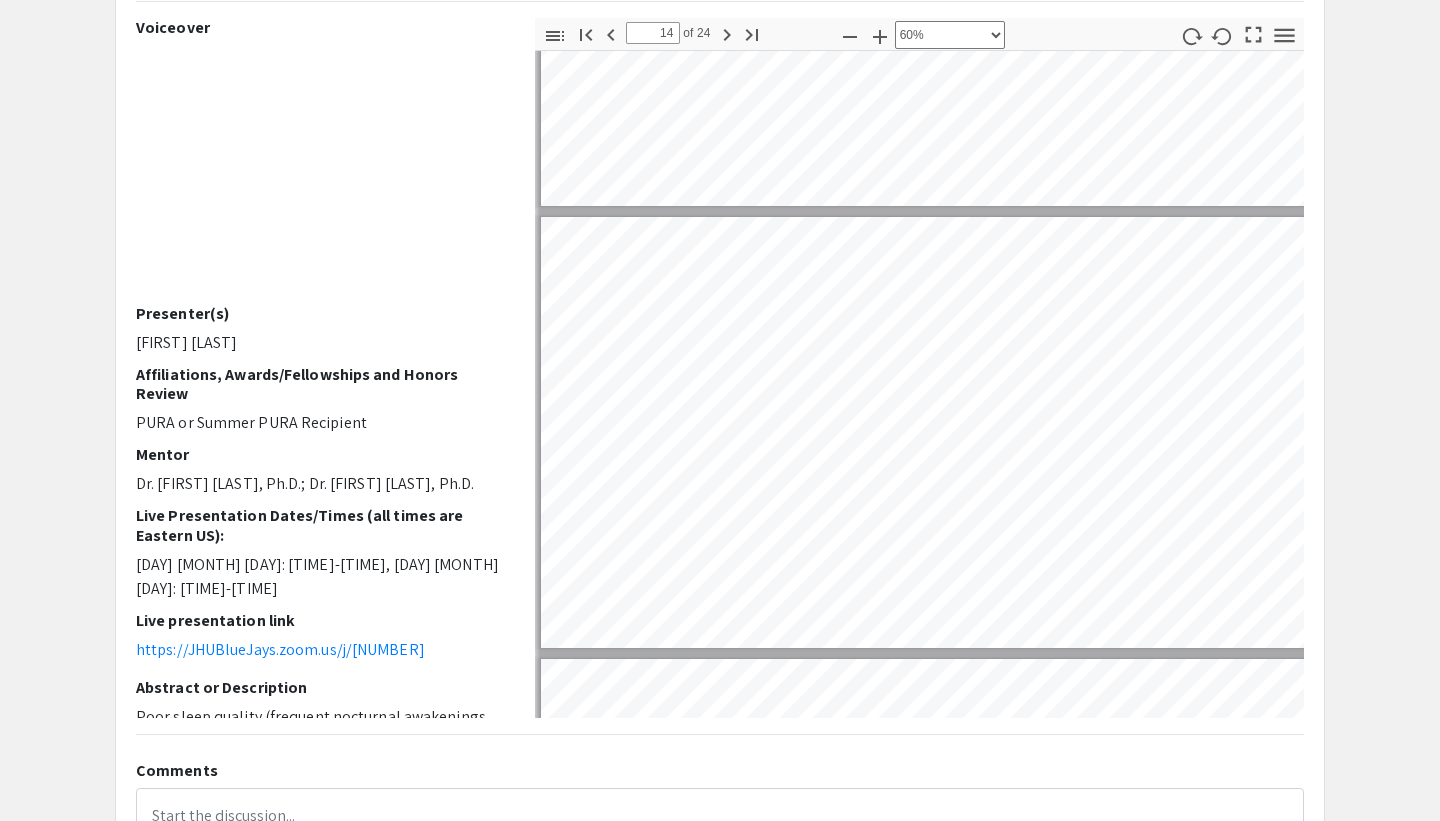 type on "13" 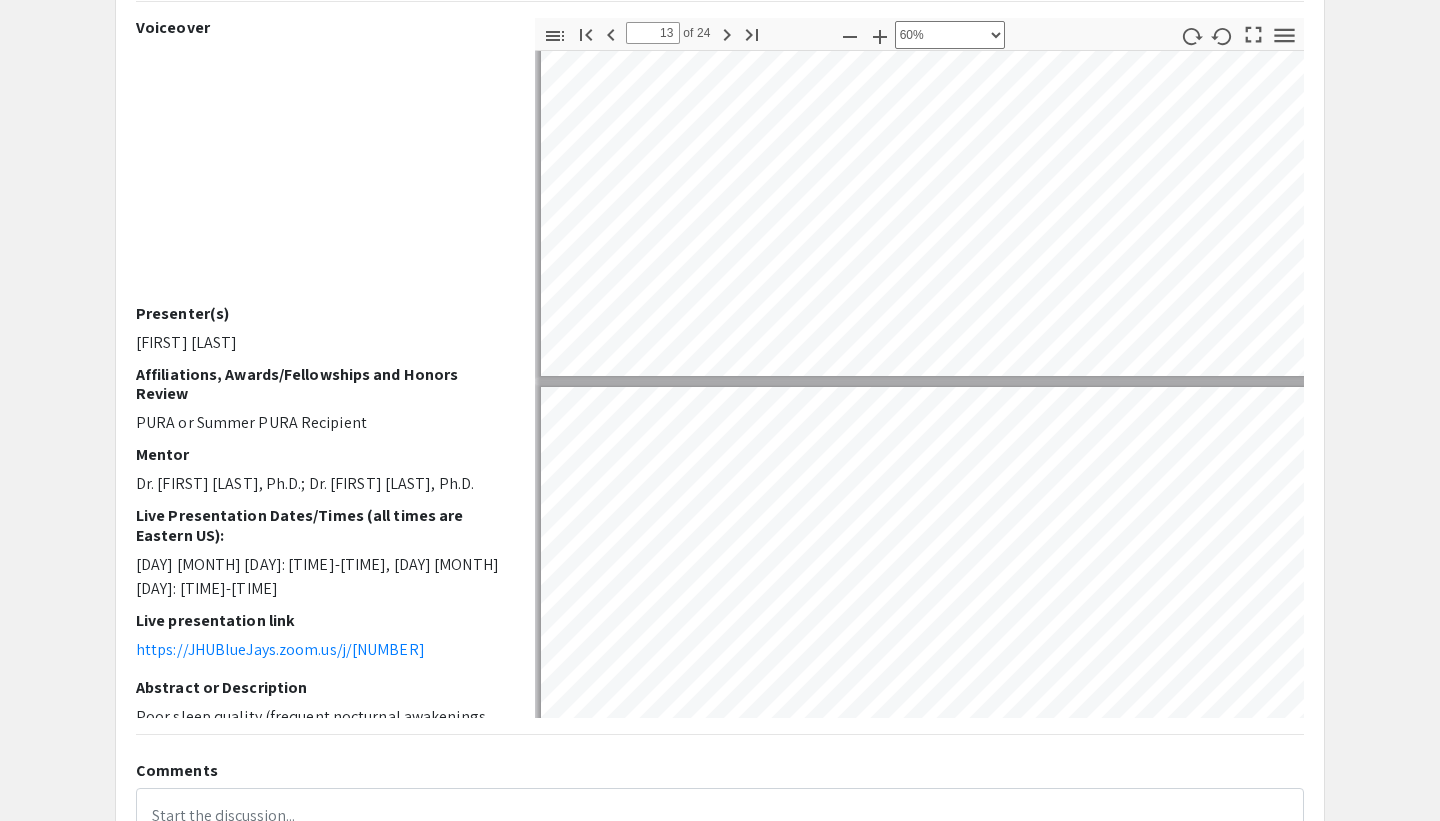 type on "12" 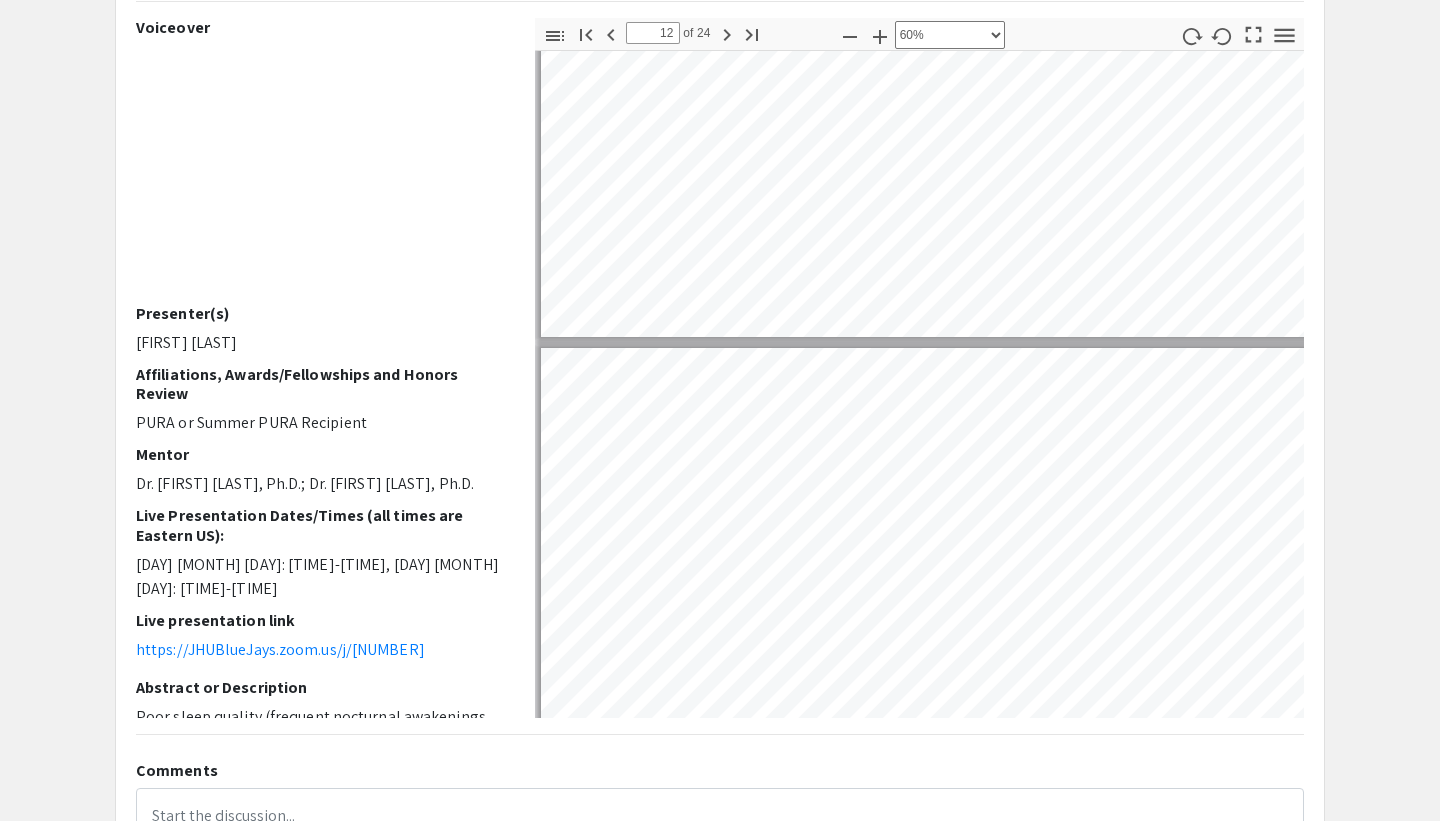 type on "11" 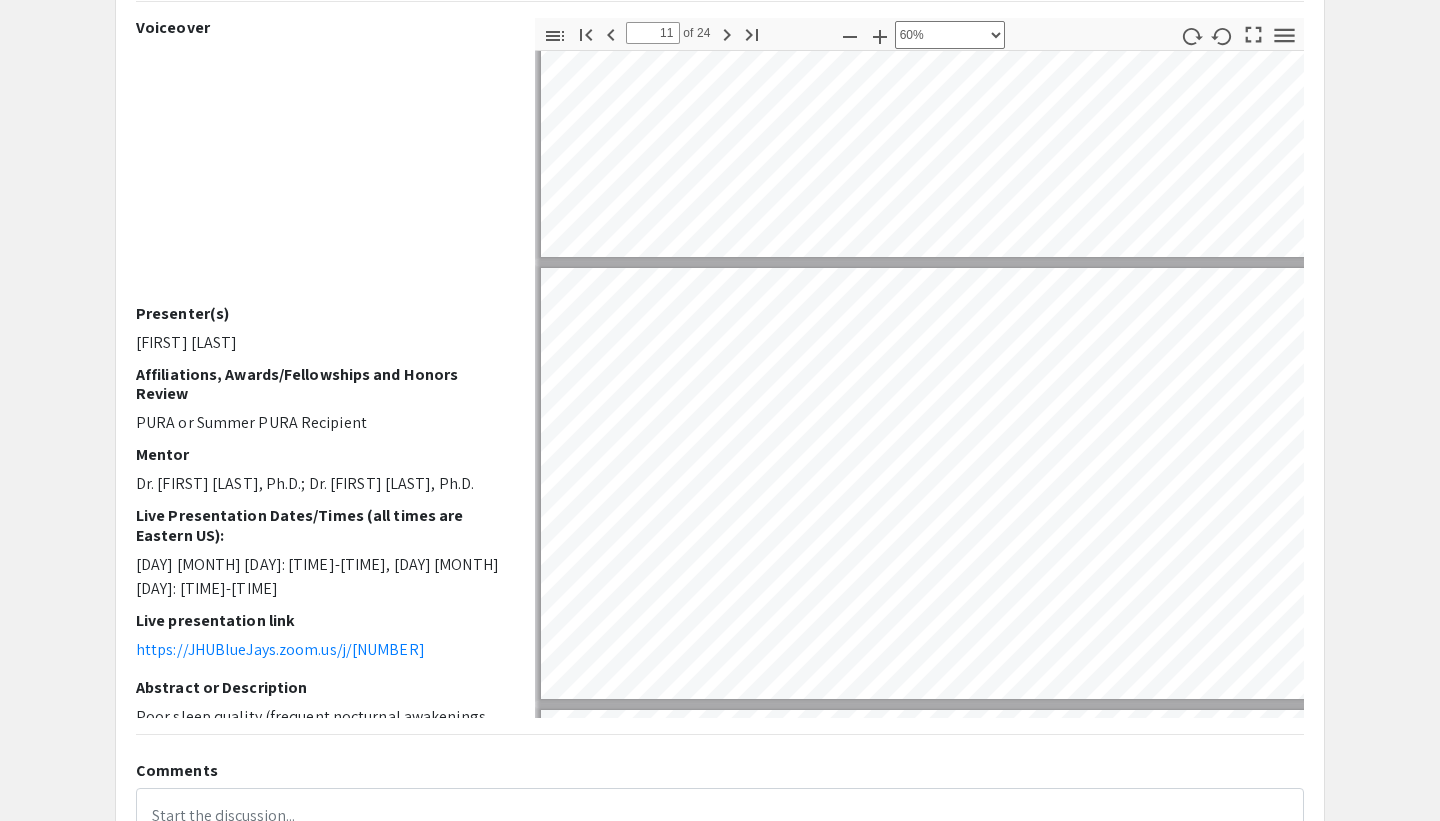 type on "10" 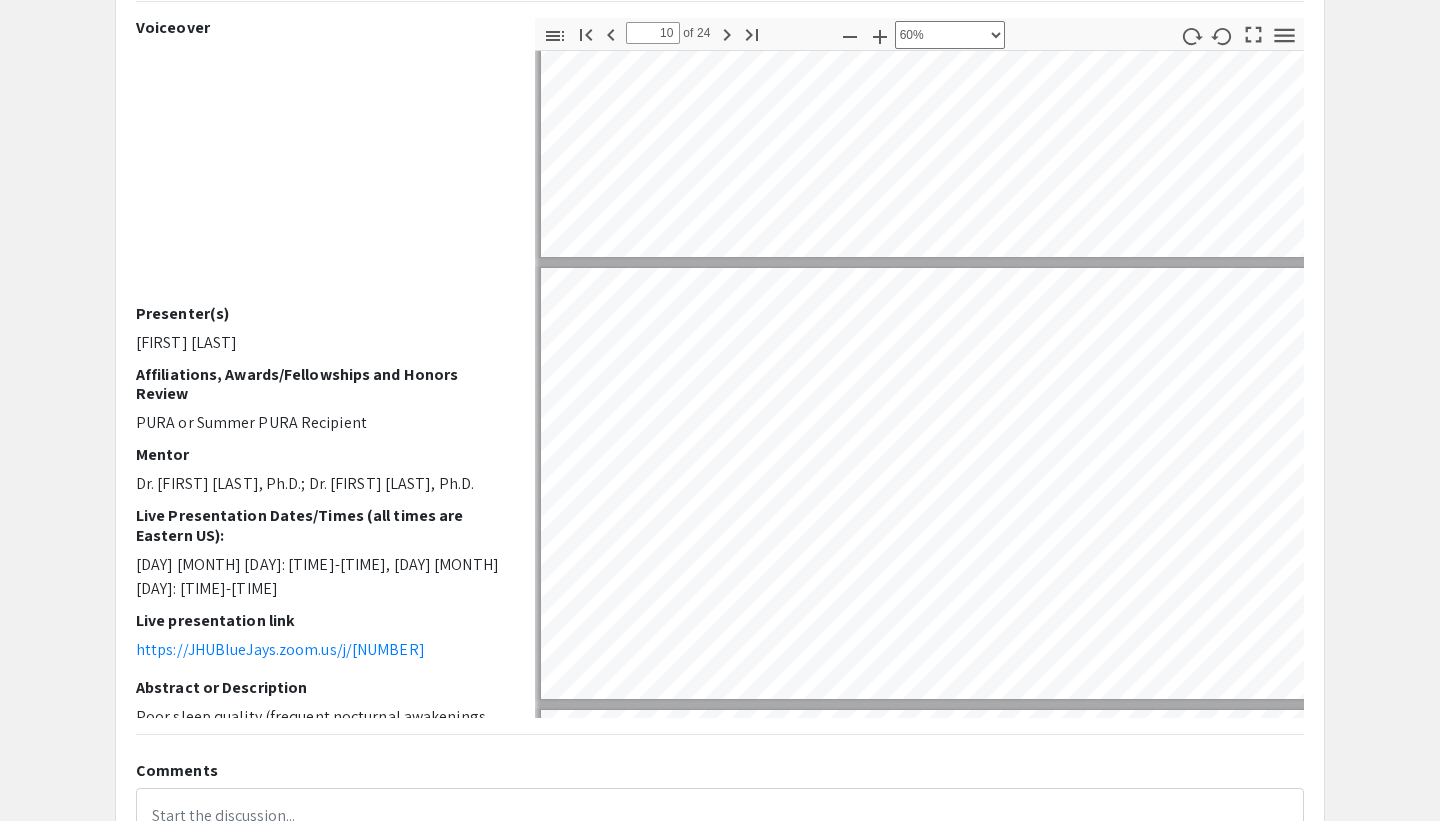 select on "custom" 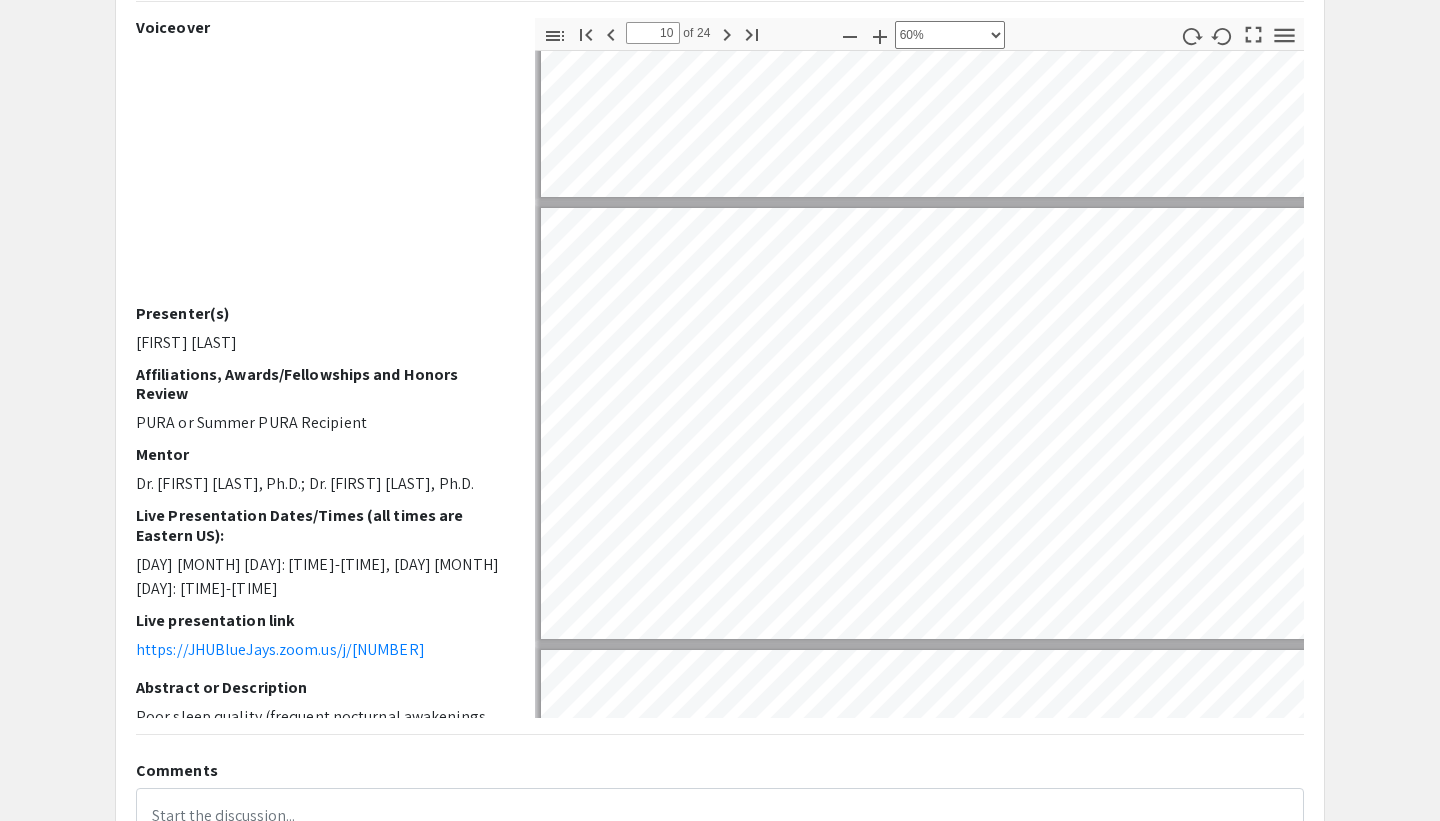 type on "9" 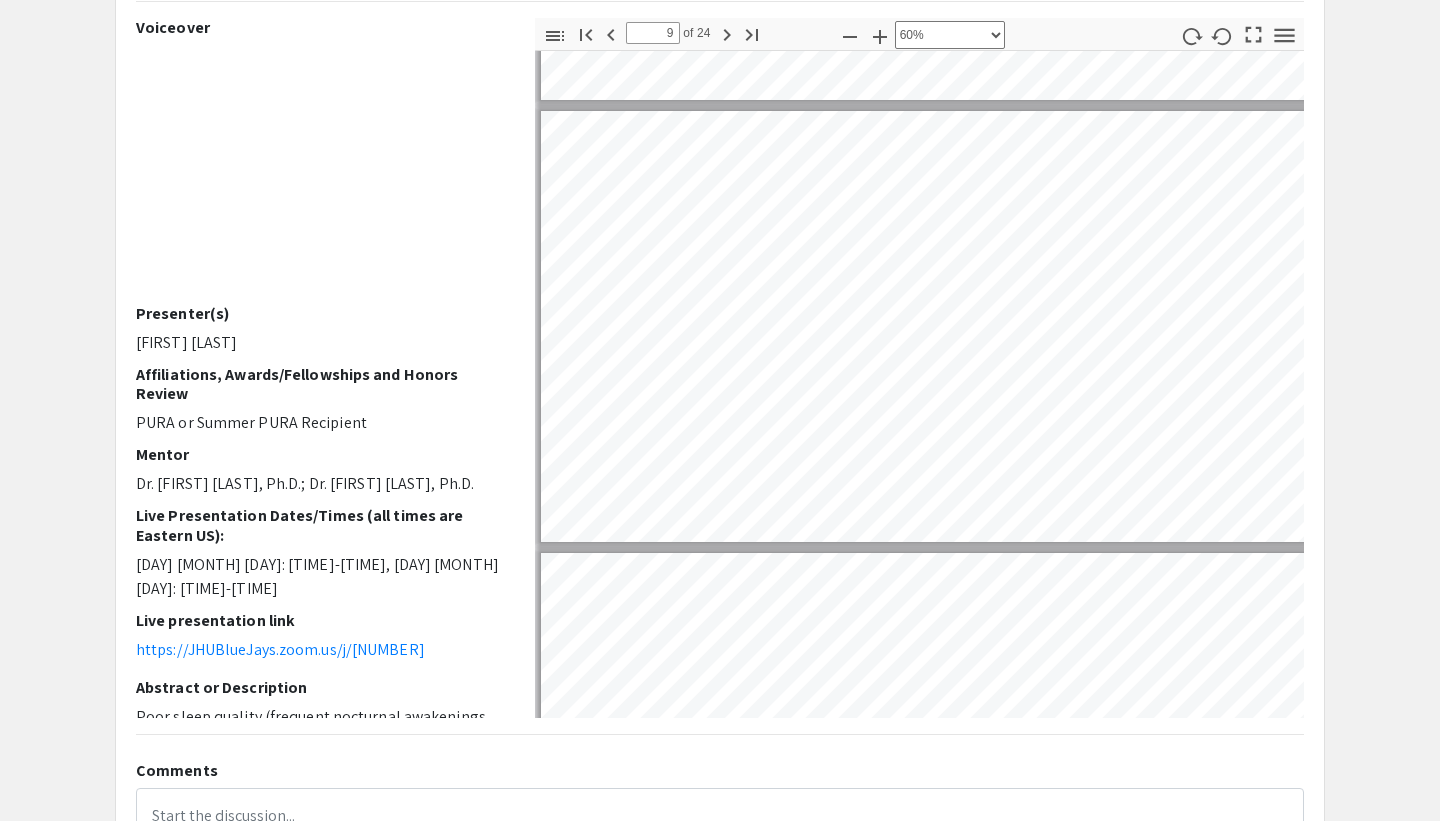 scroll, scrollTop: 3485, scrollLeft: 3, axis: both 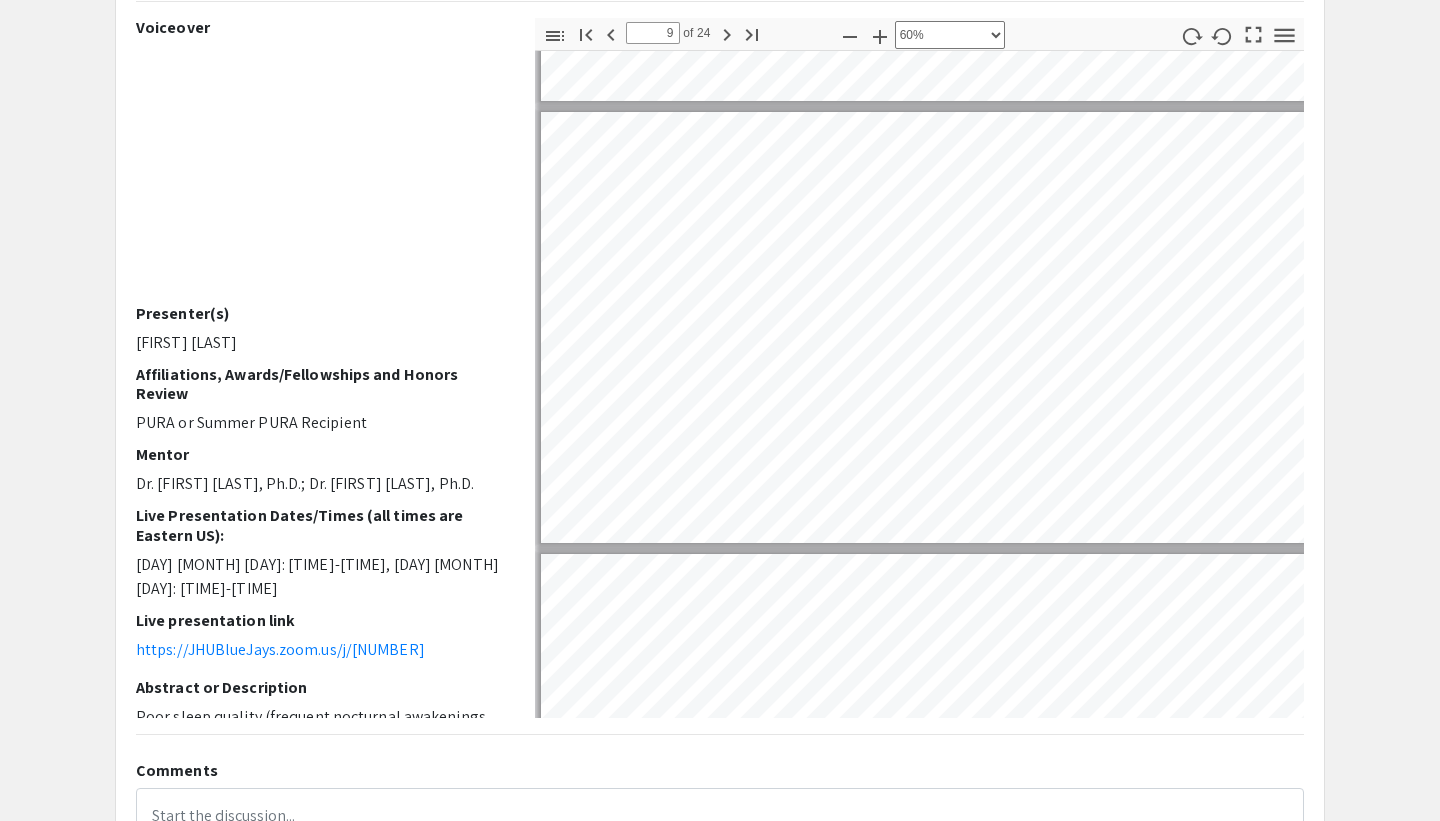 type on "10" 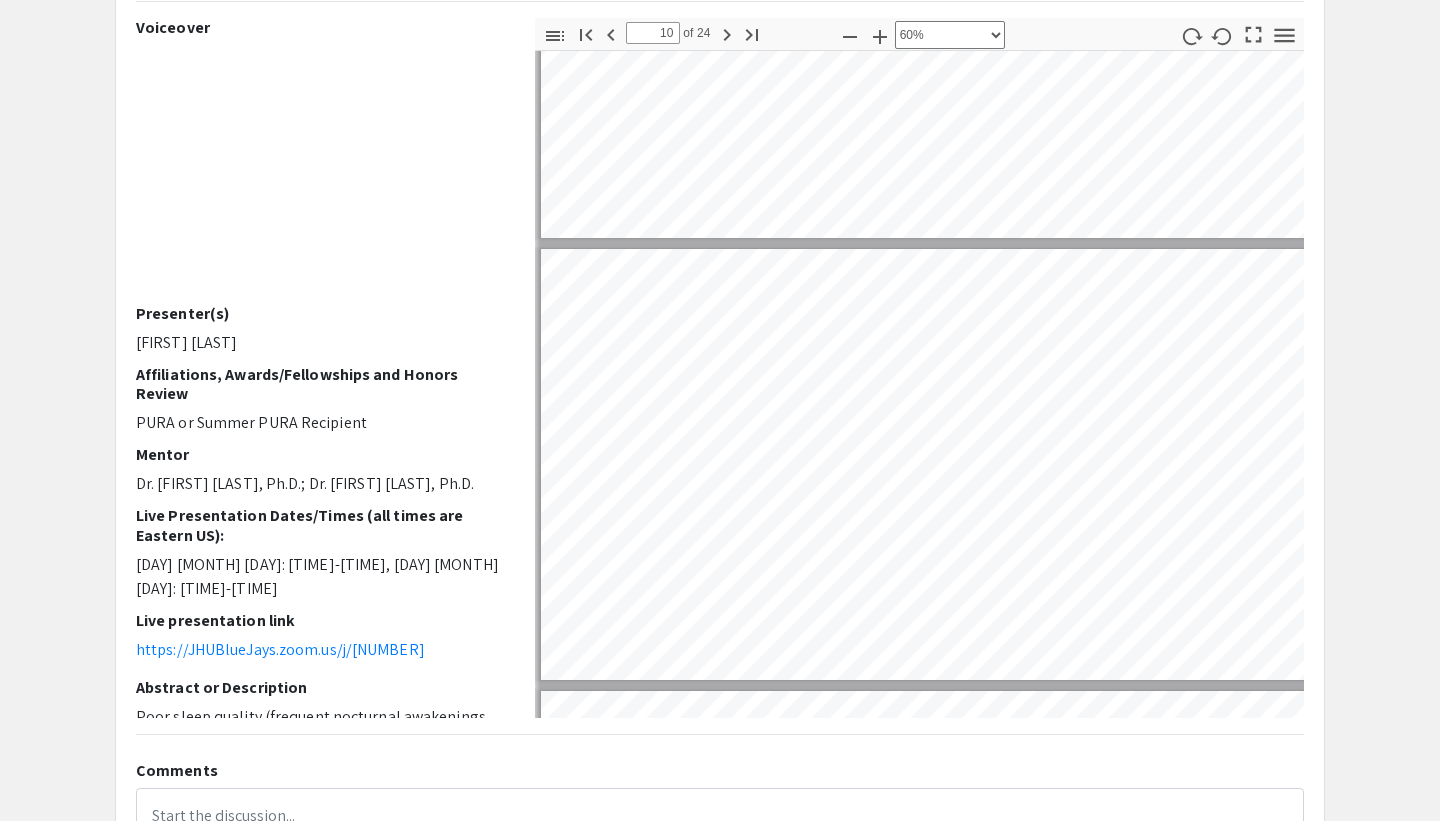 scroll, scrollTop: 3794, scrollLeft: 3, axis: both 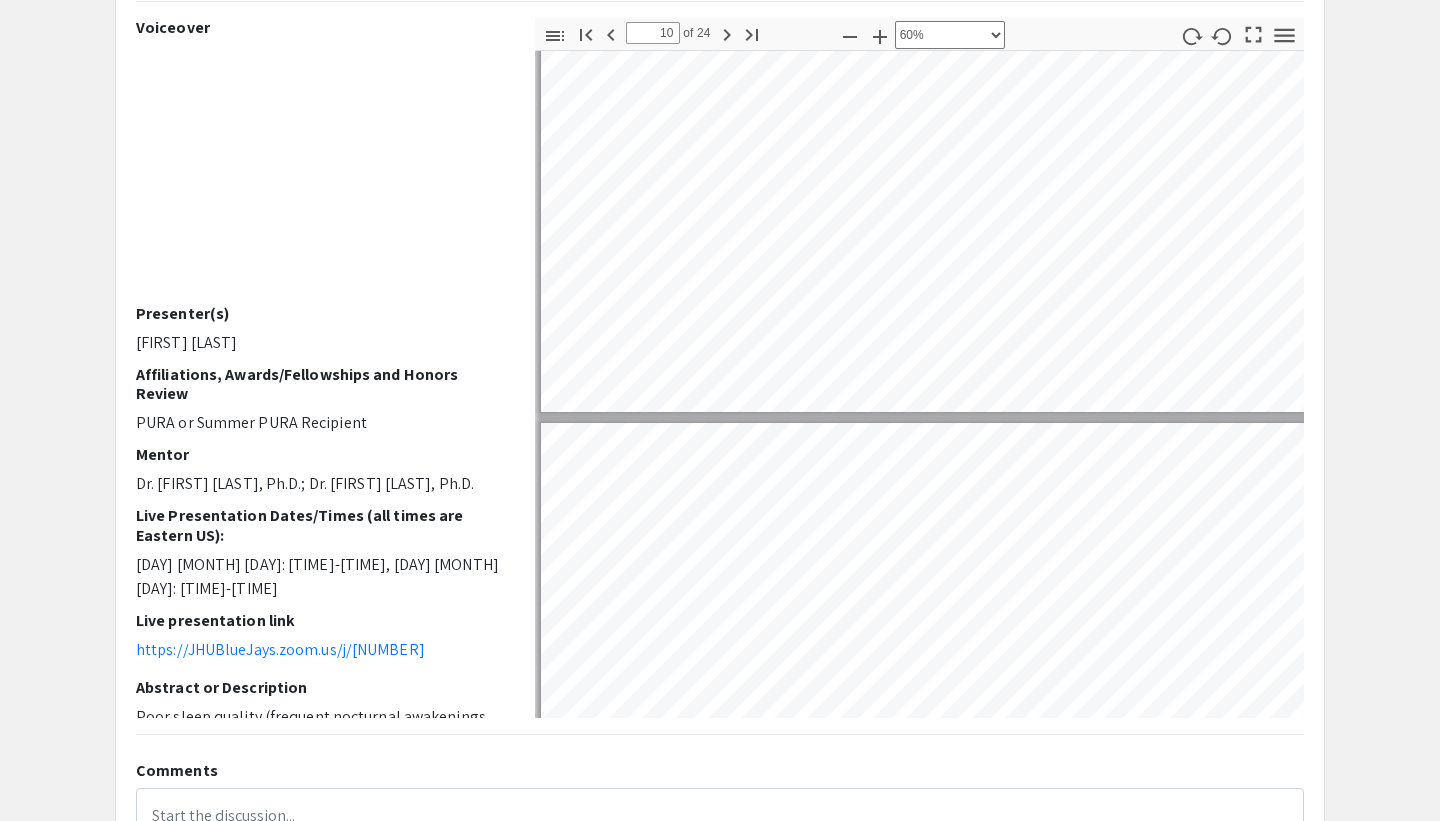 type on "11" 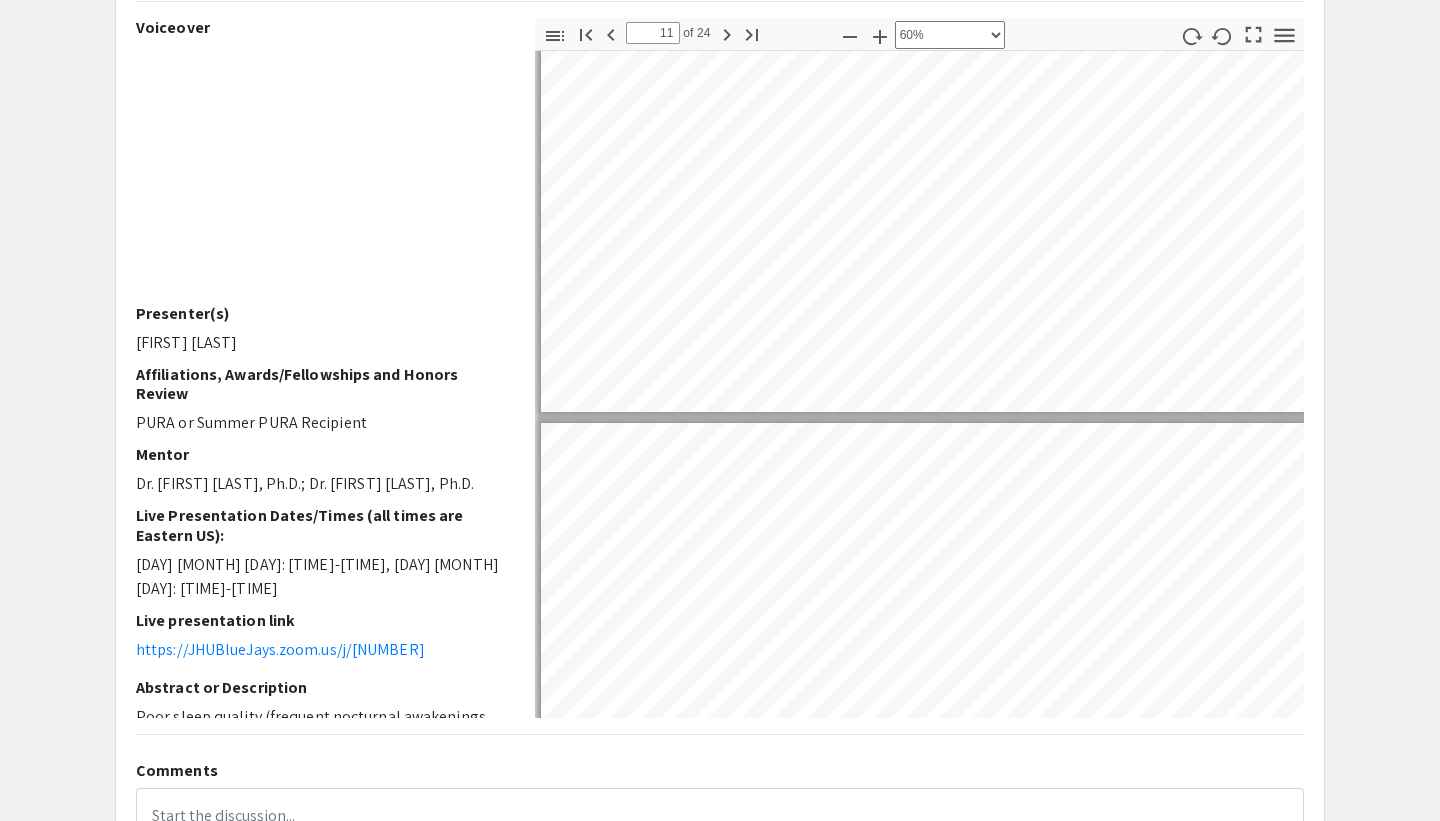 scroll, scrollTop: 4363, scrollLeft: 3, axis: both 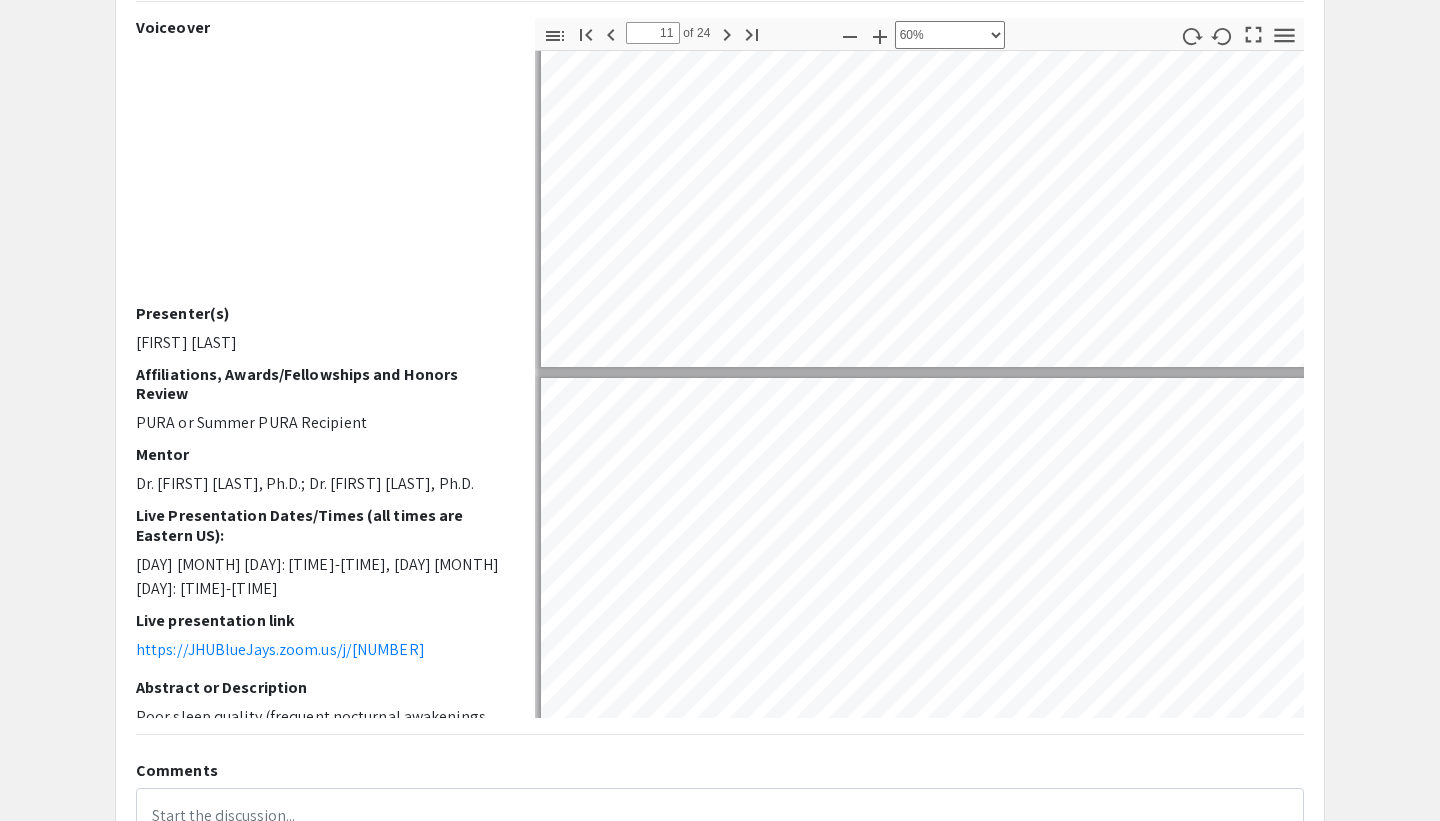type on "12" 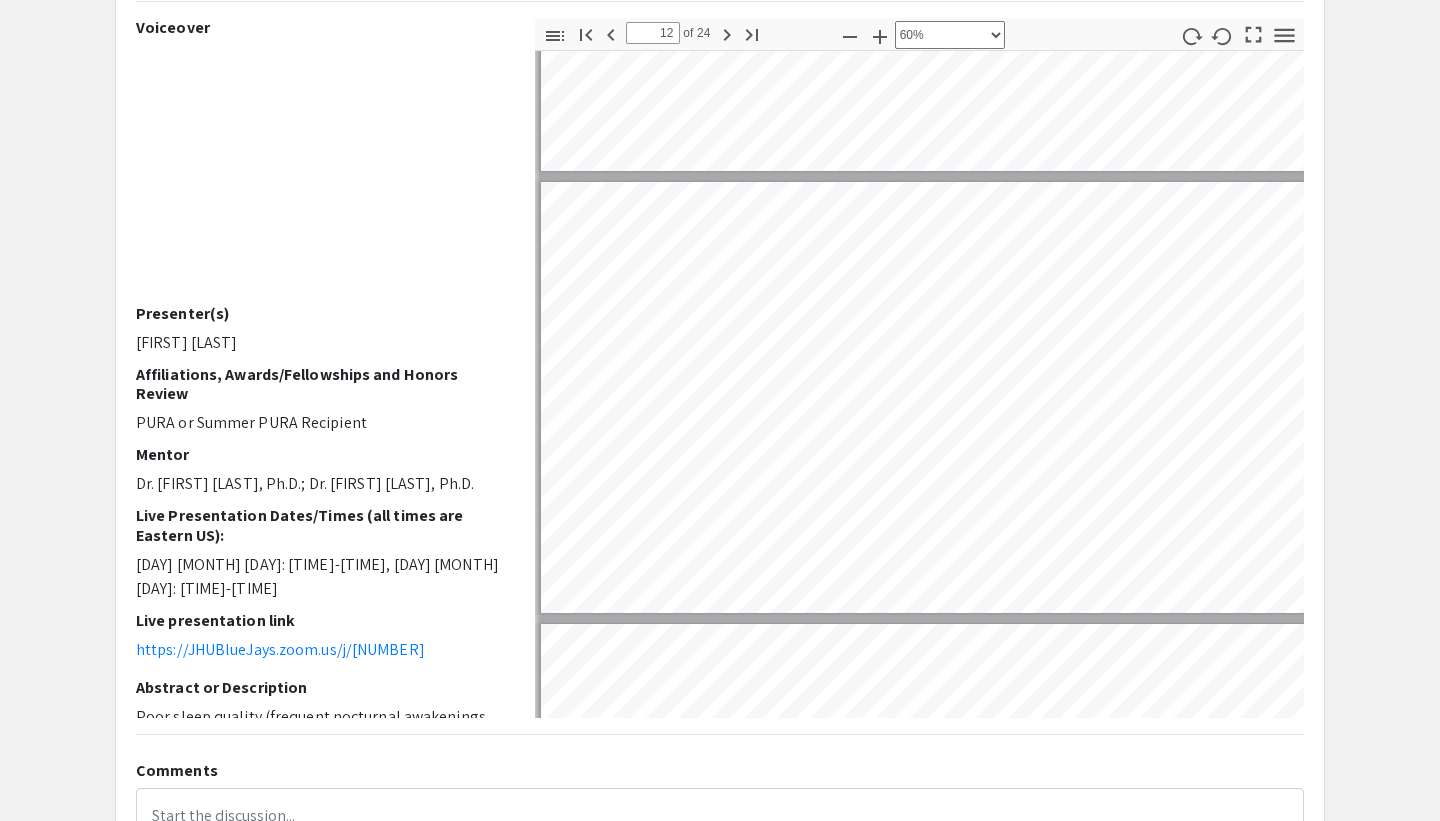 scroll, scrollTop: 4744, scrollLeft: 3, axis: both 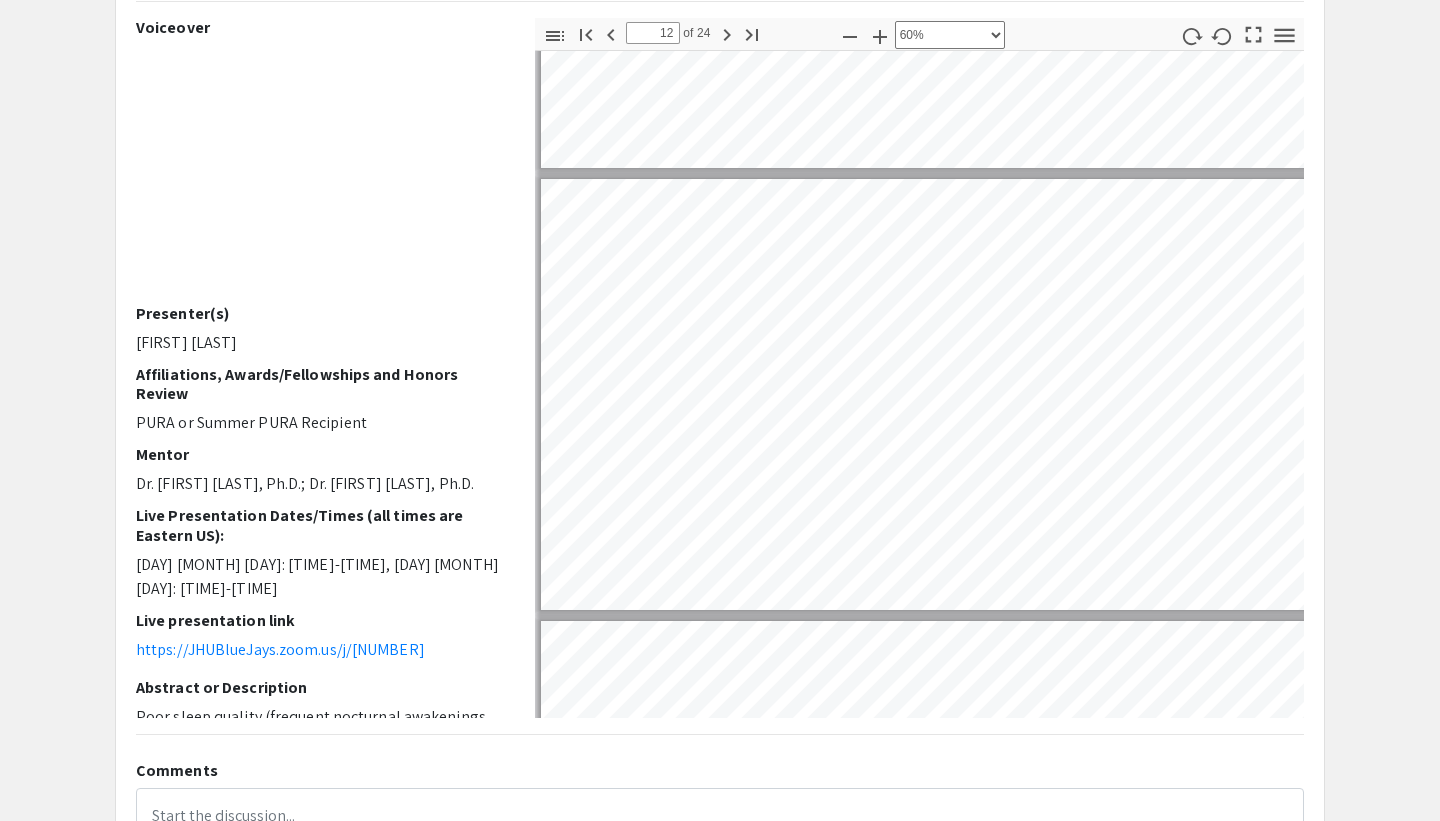 type on "13" 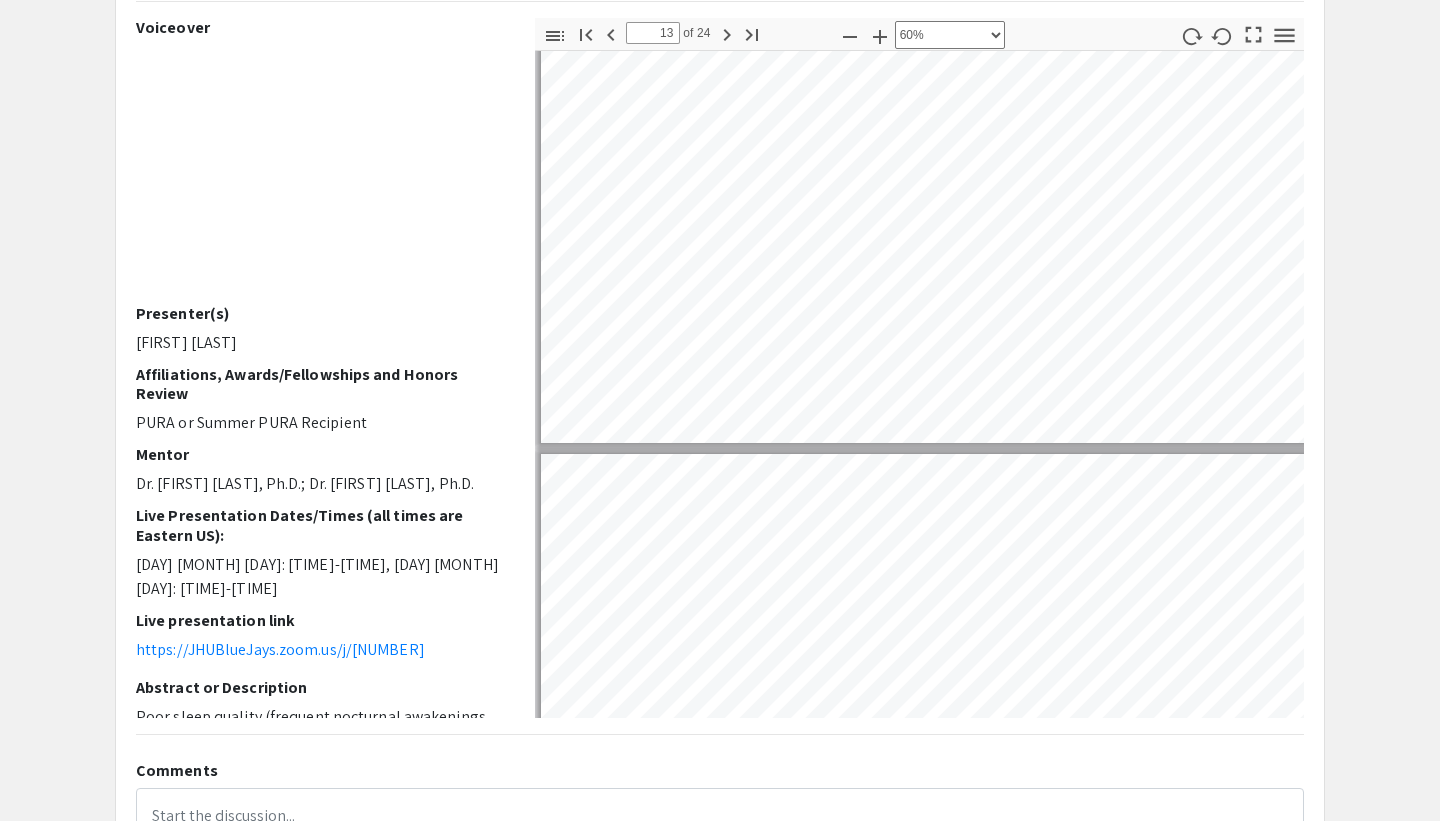 type on "14" 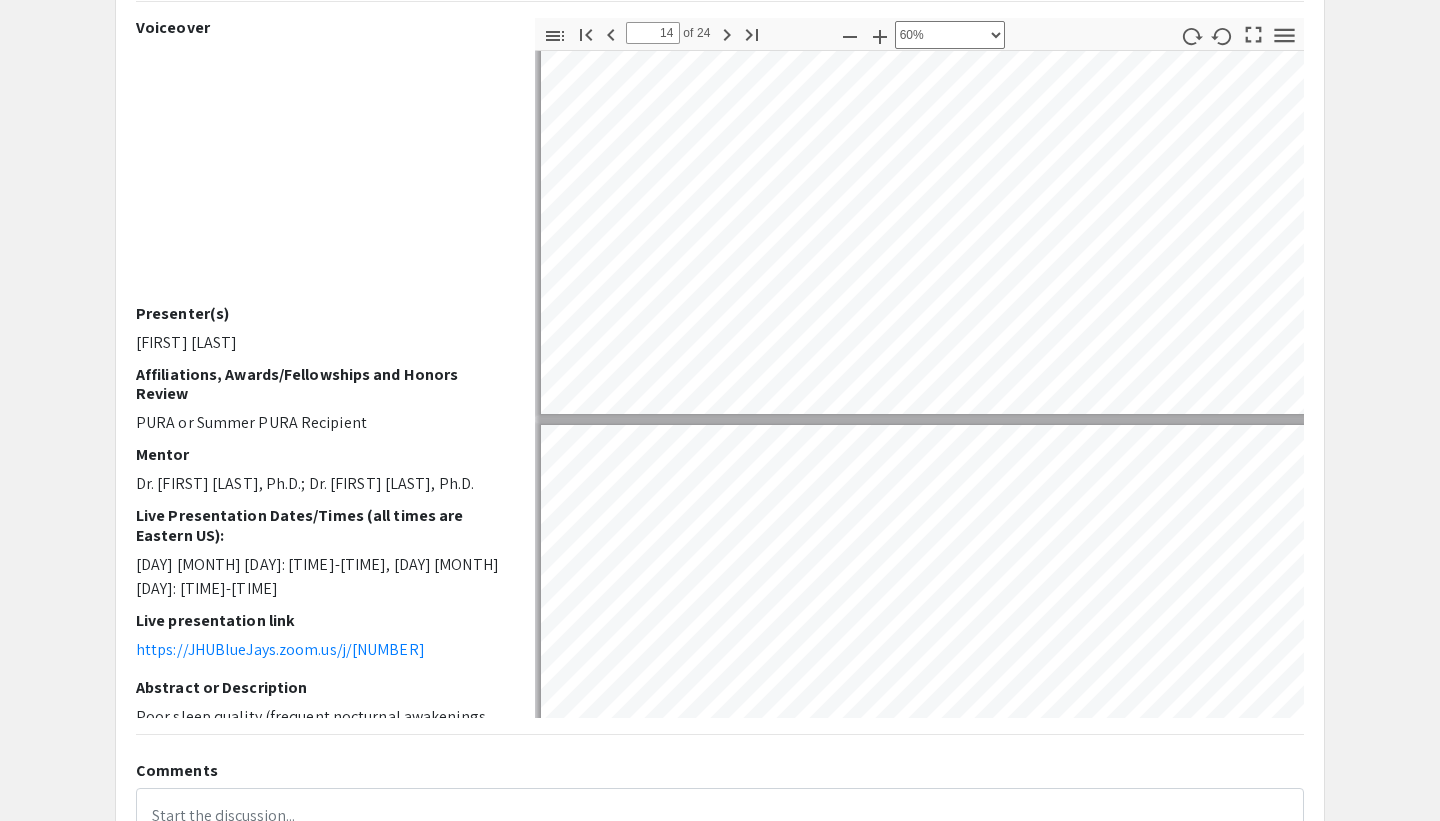 type on "15" 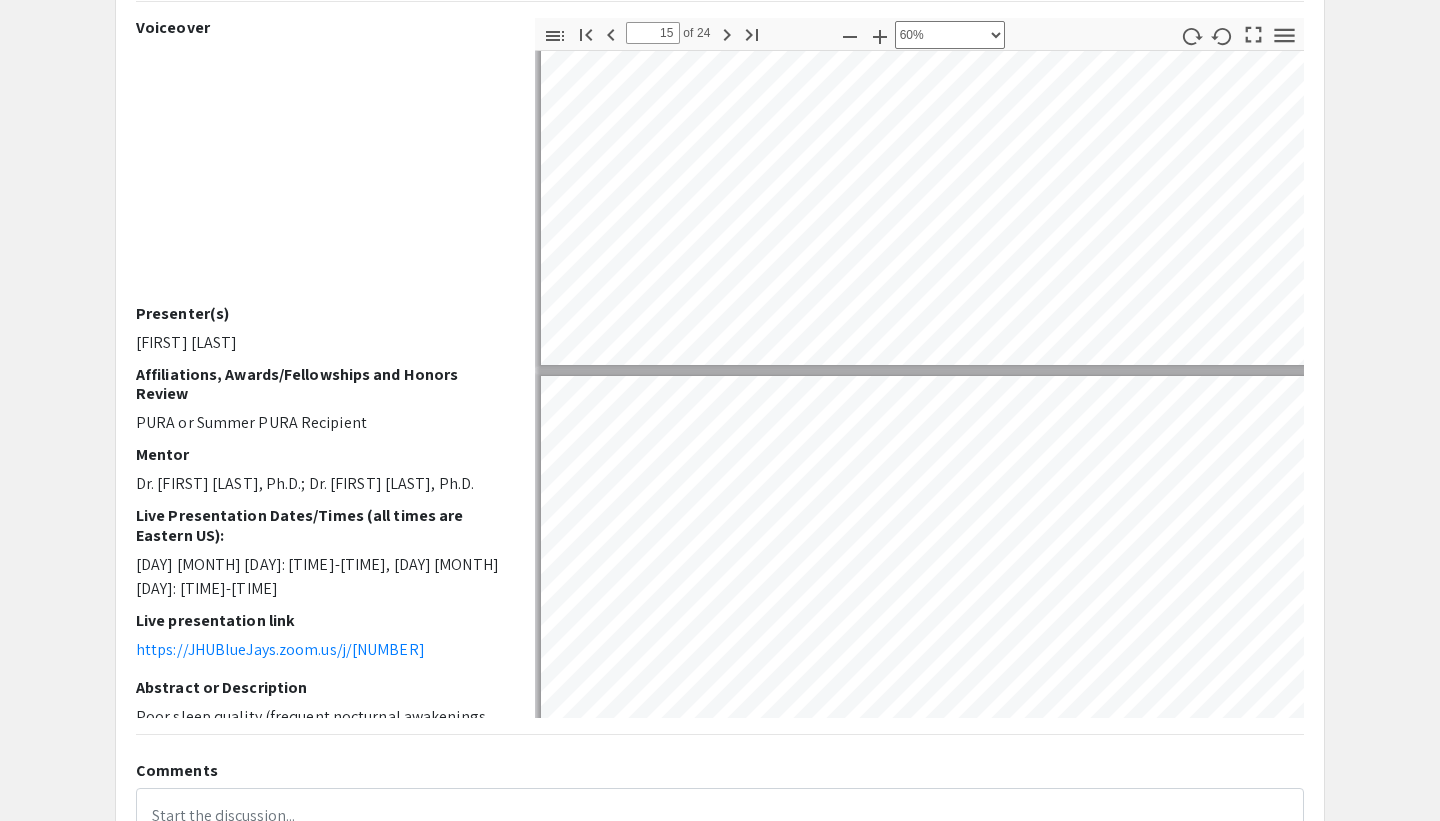 scroll, scrollTop: 6102, scrollLeft: 3, axis: both 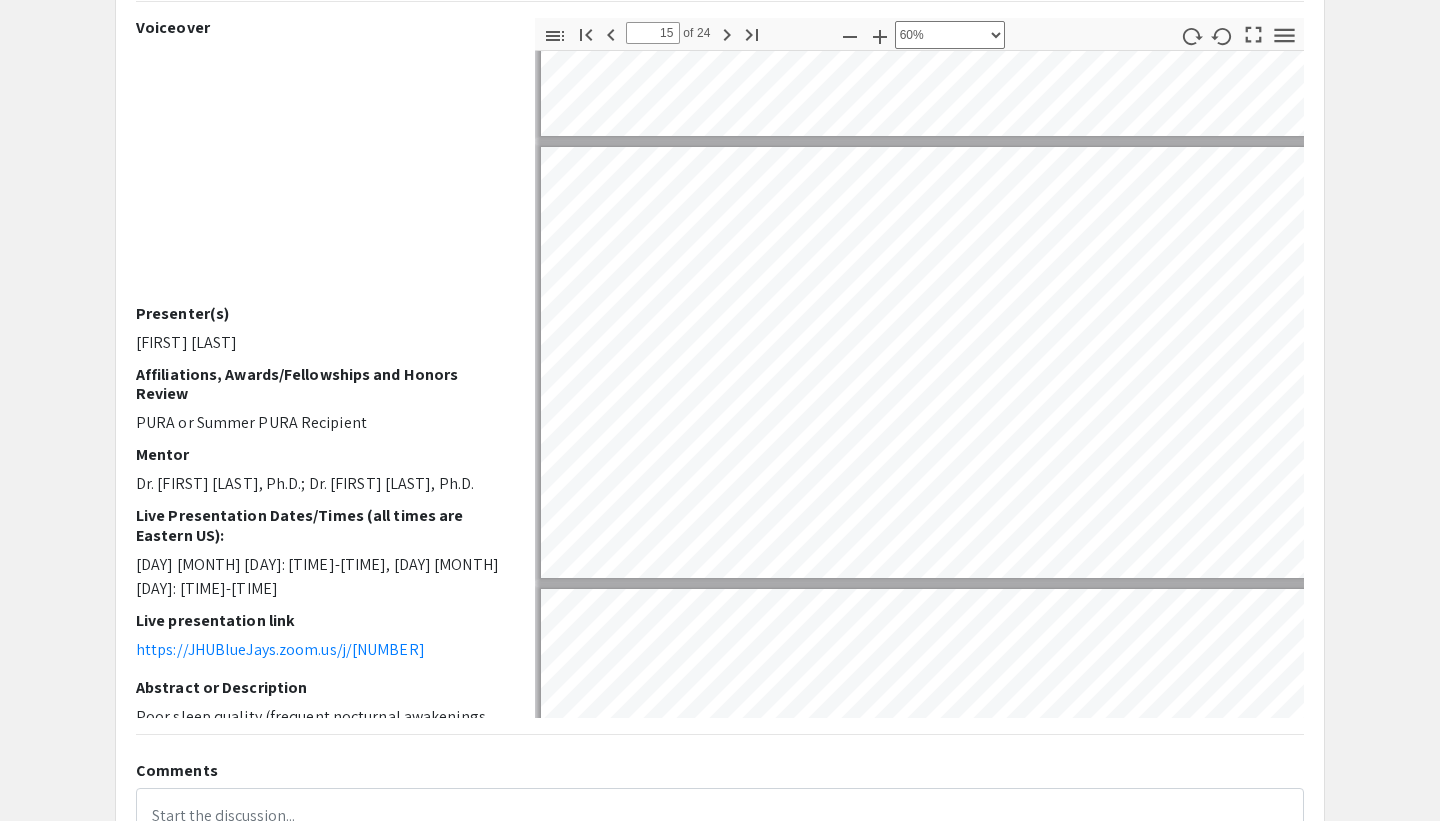 type on "16" 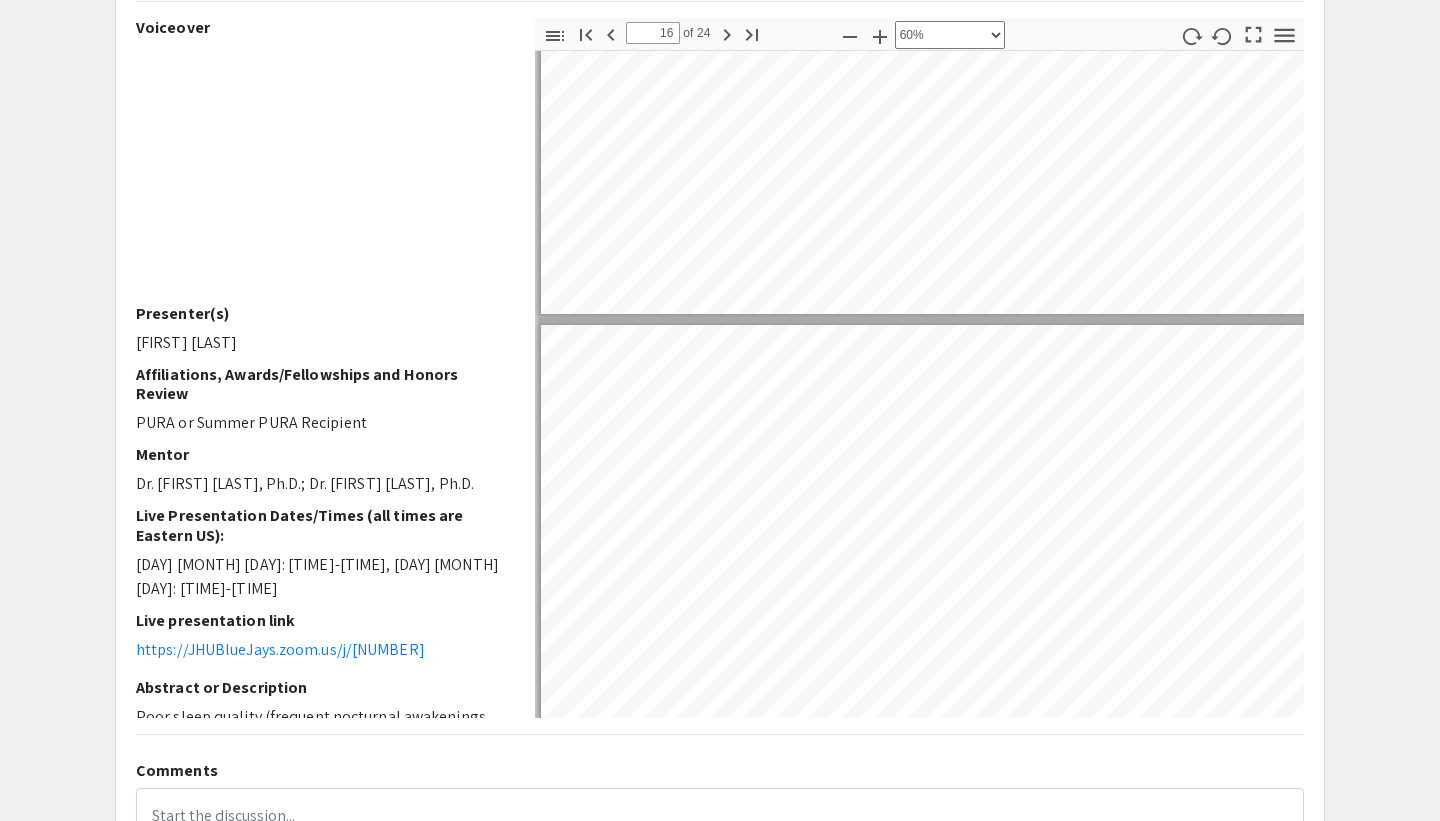 type on "15" 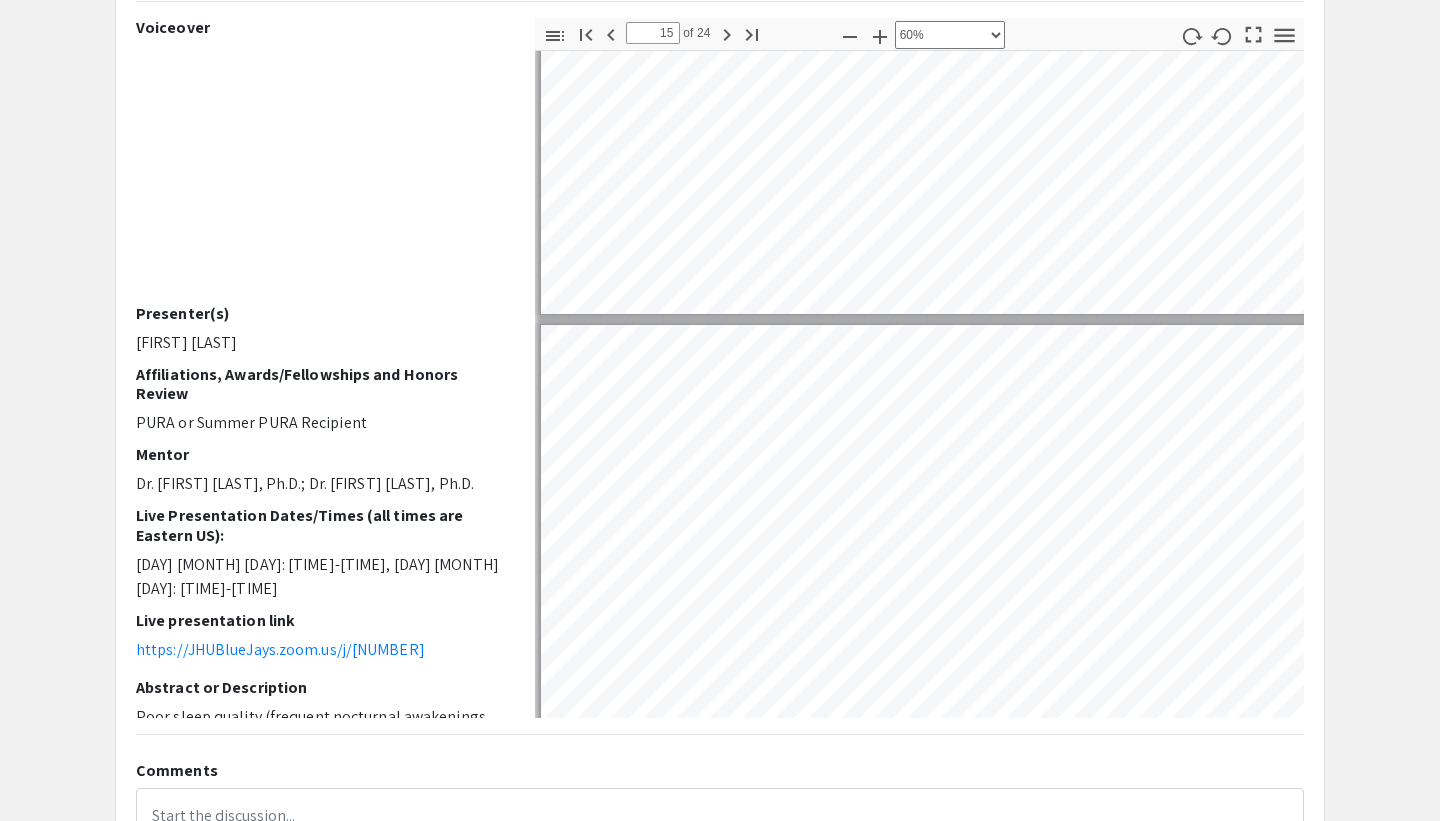 scroll, scrollTop: 6189, scrollLeft: 3, axis: both 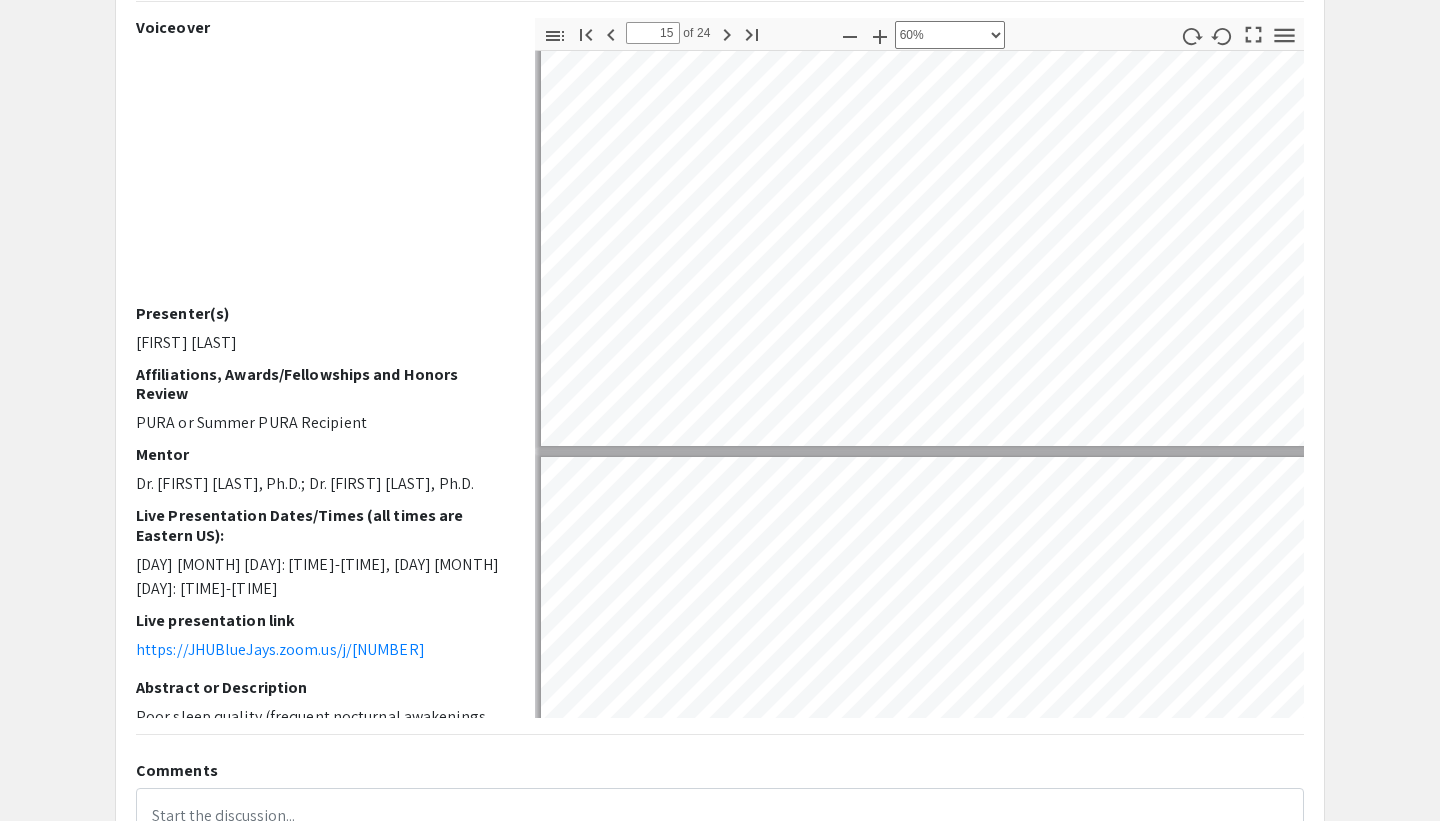 type on "16" 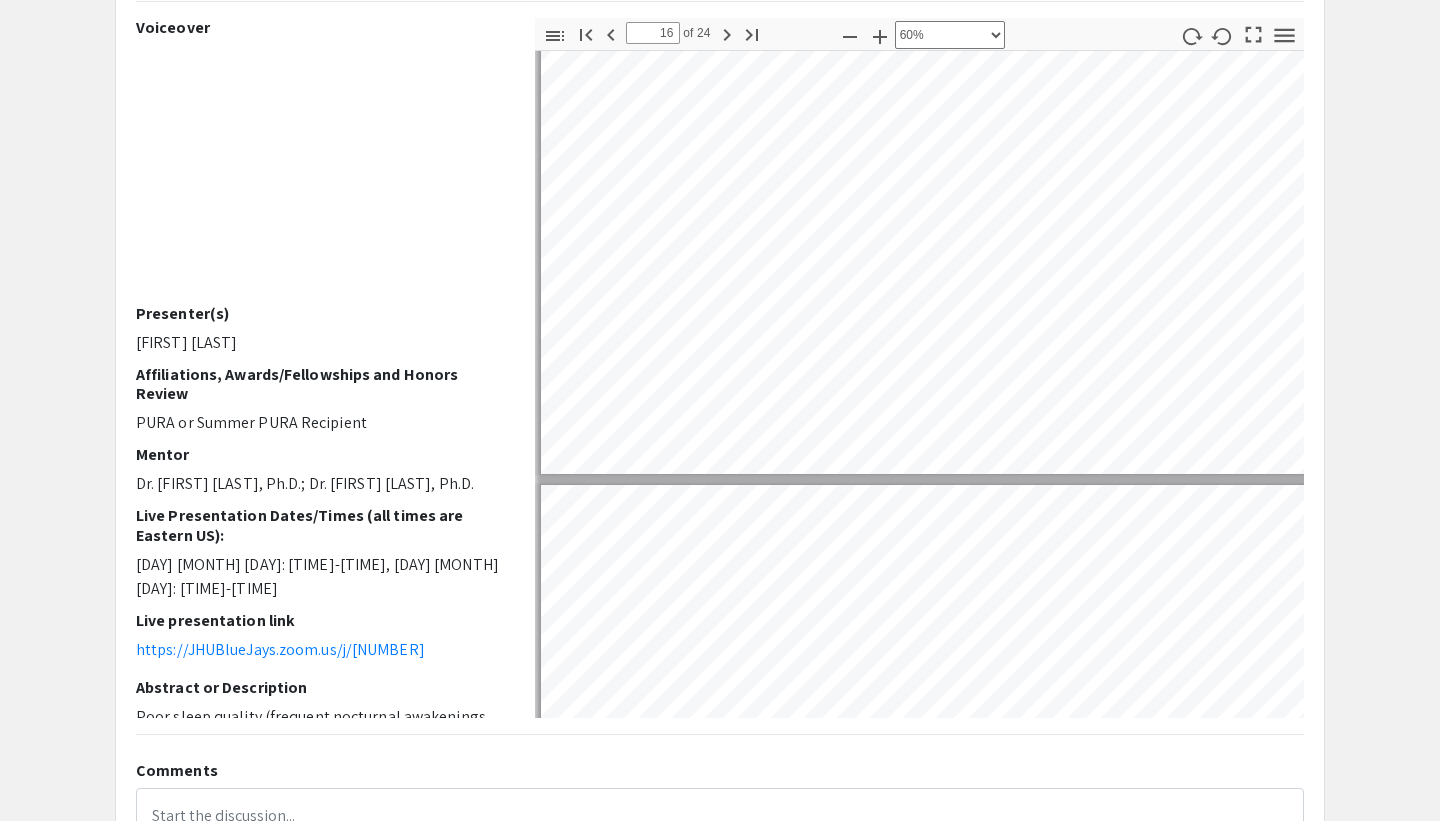 scroll, scrollTop: 6631, scrollLeft: 3, axis: both 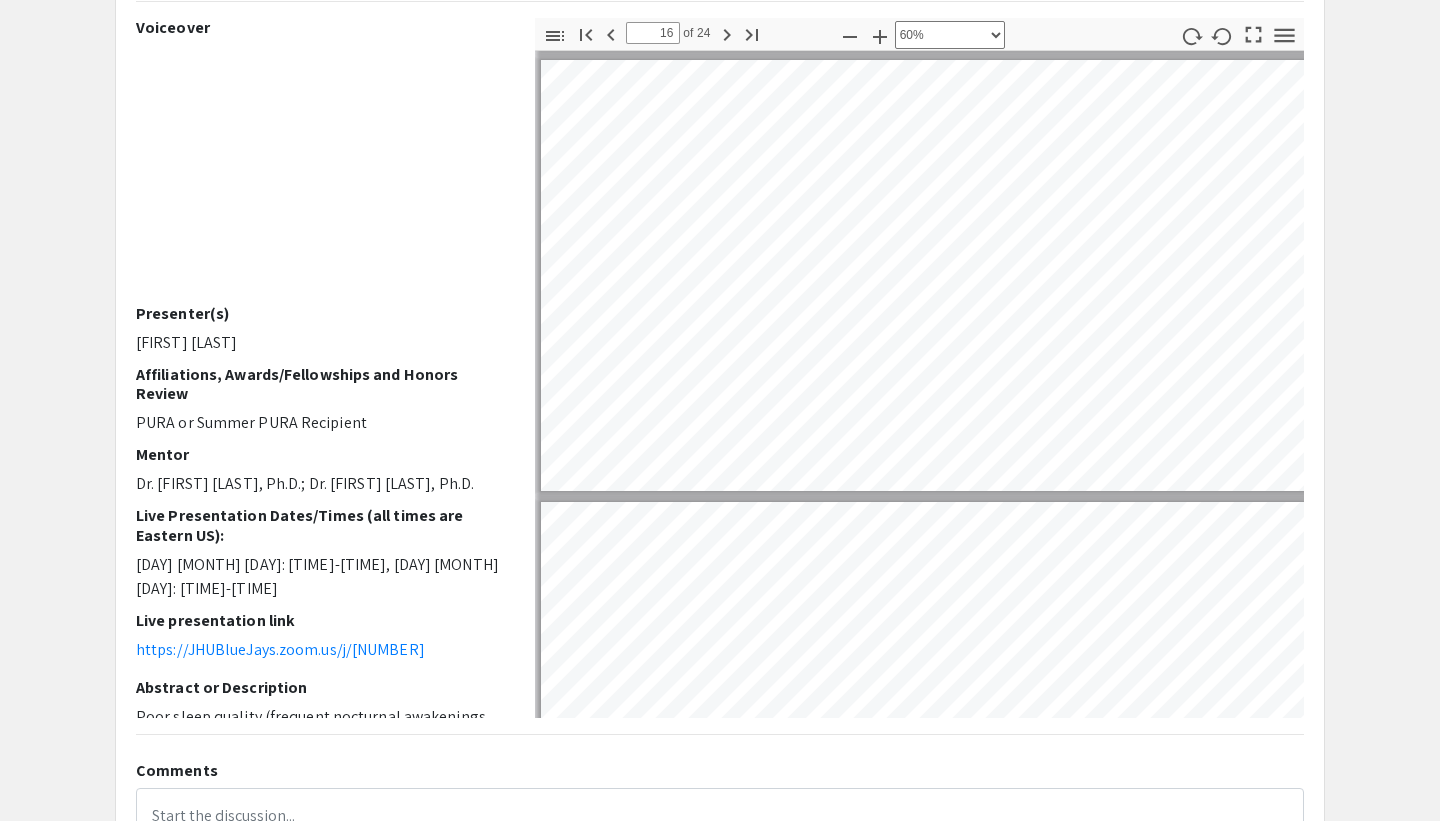 type on "17" 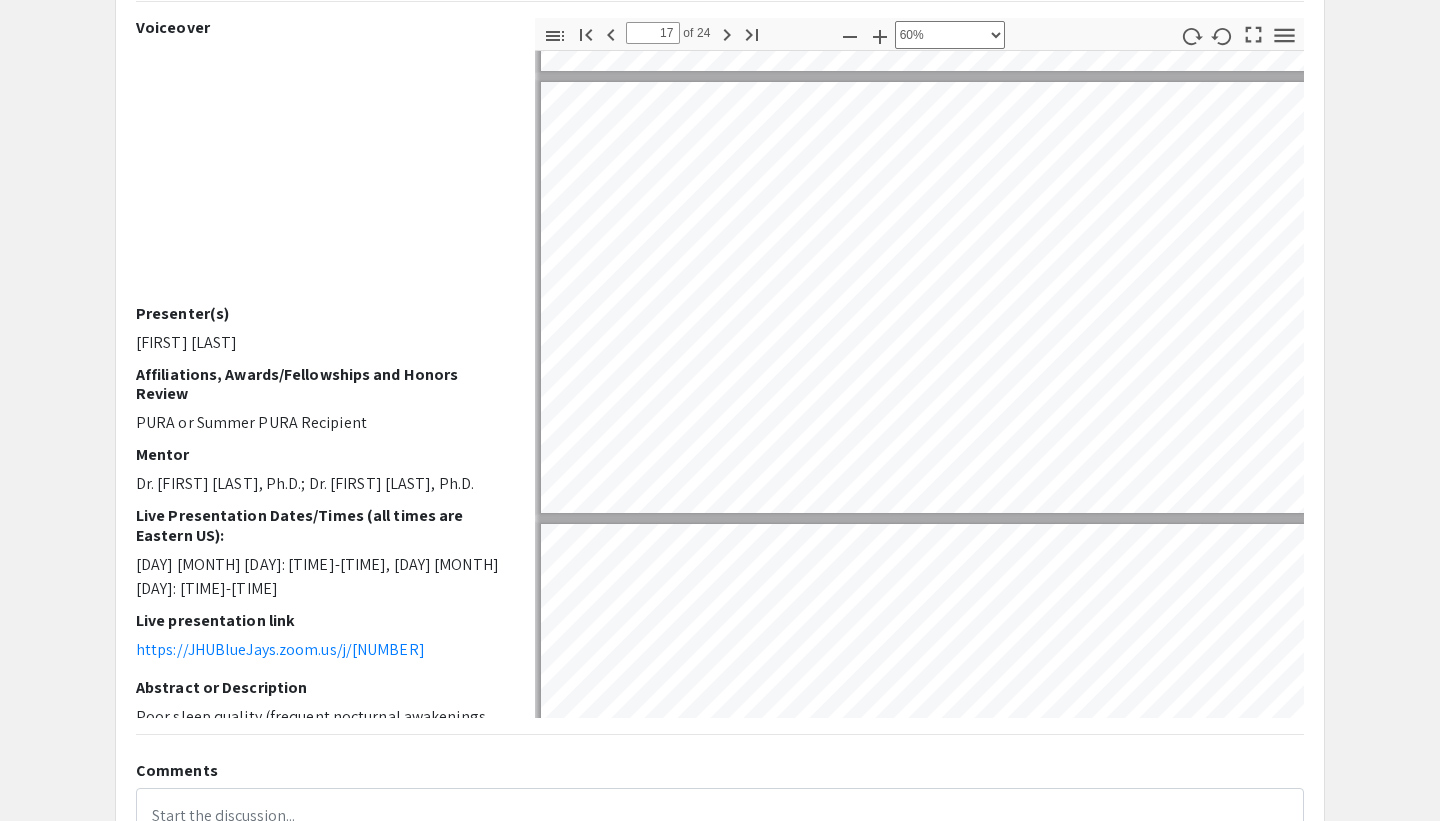 type on "18" 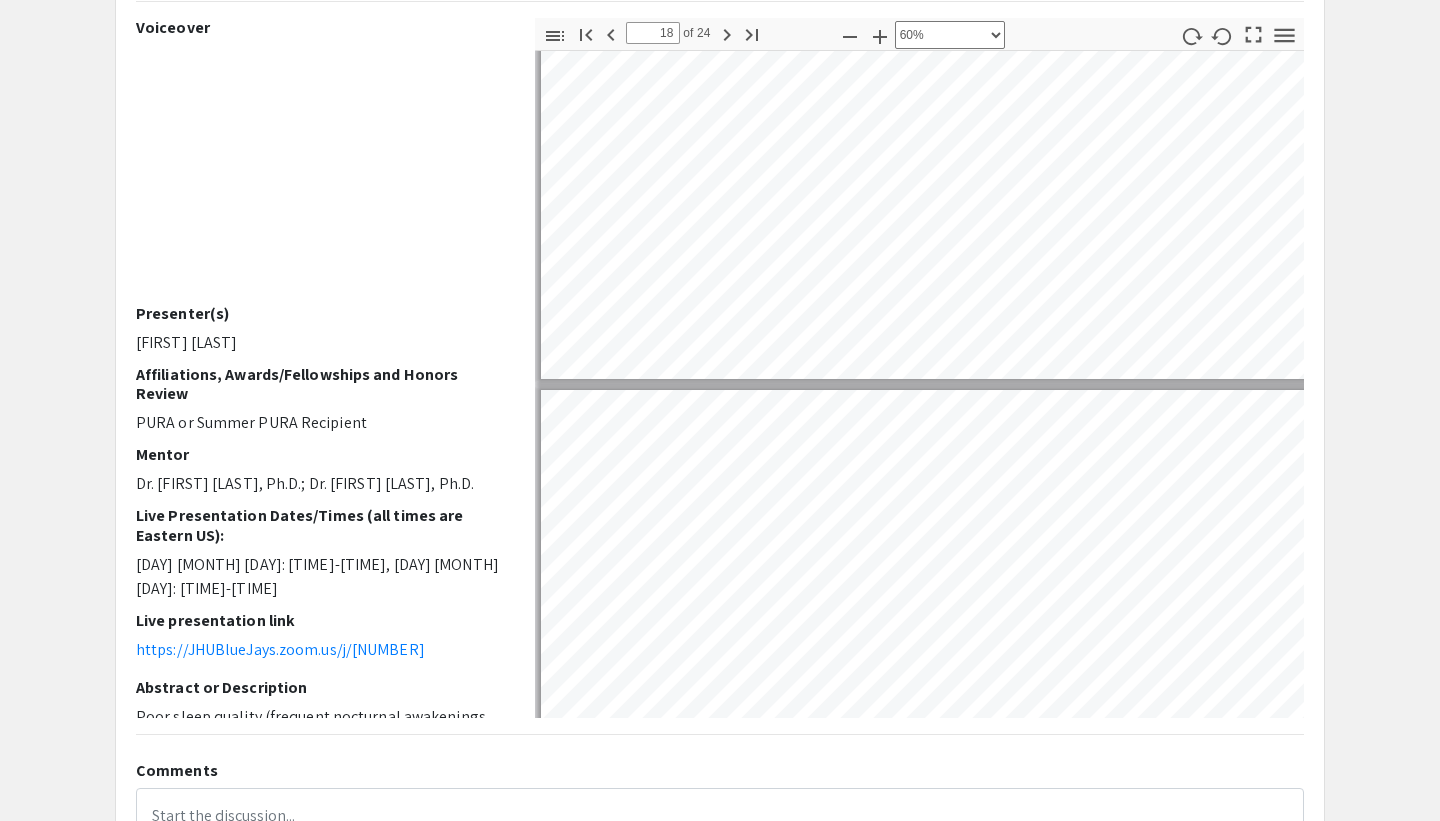 type on "19" 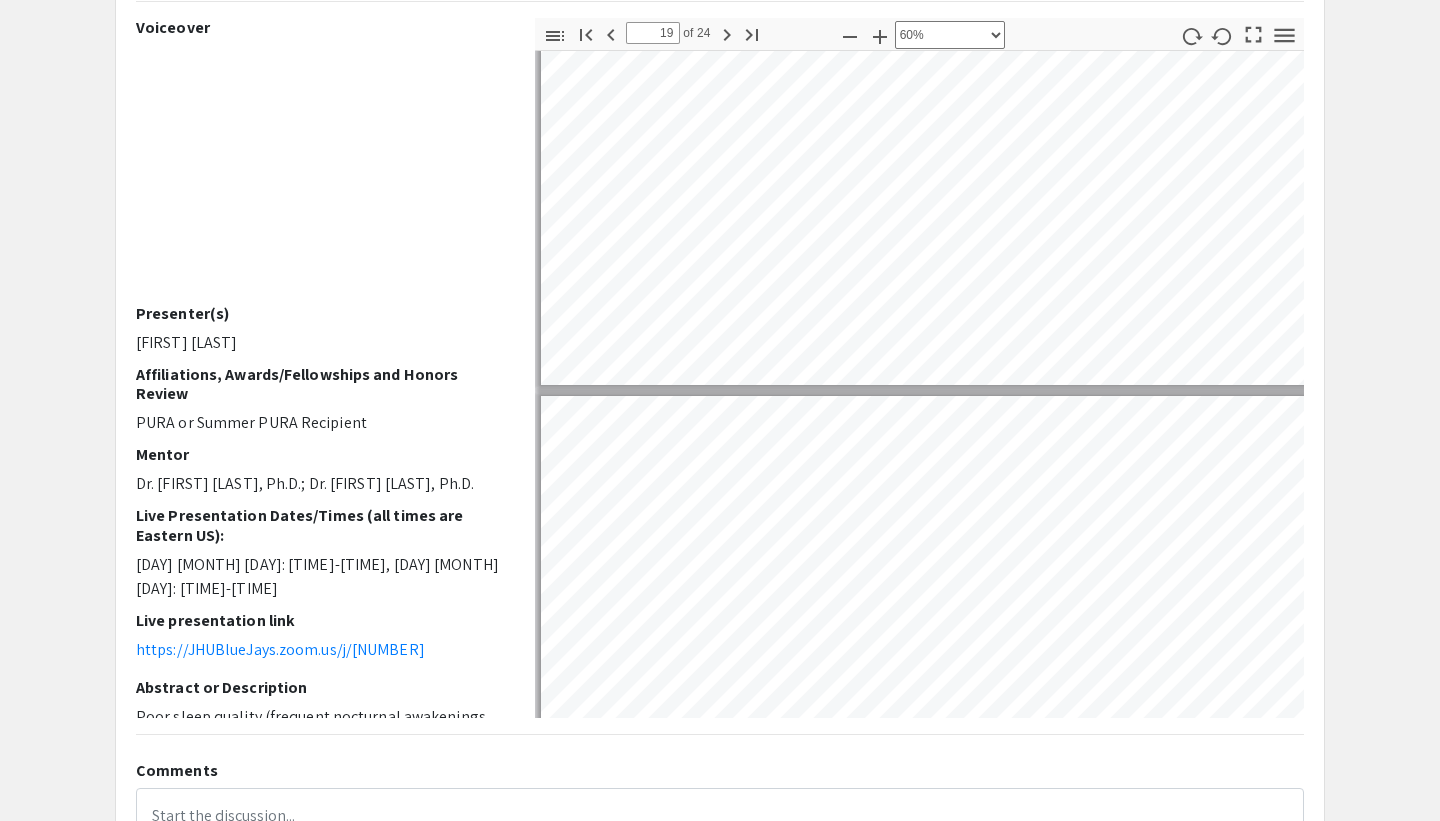 type on "20" 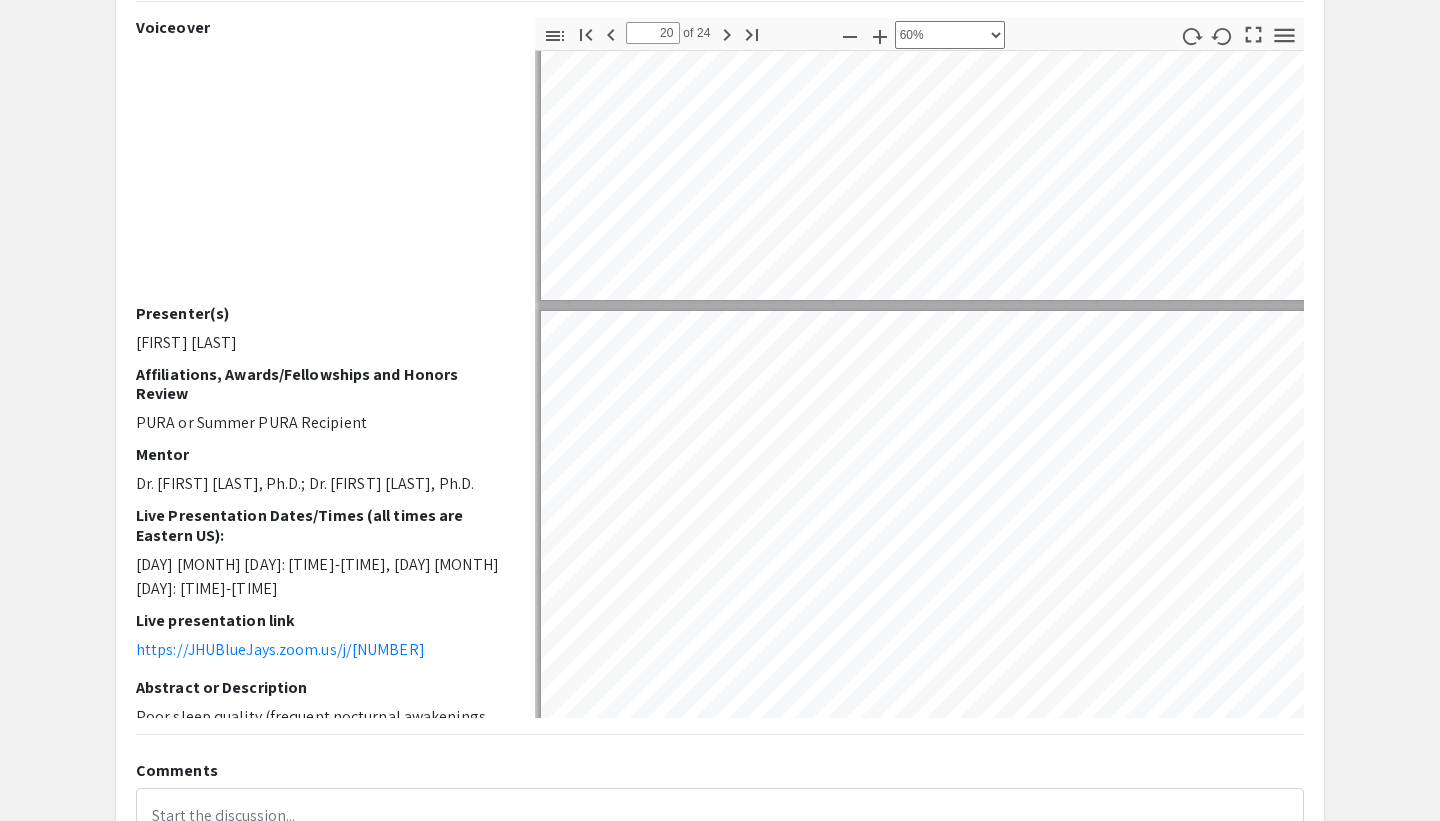 type on "21" 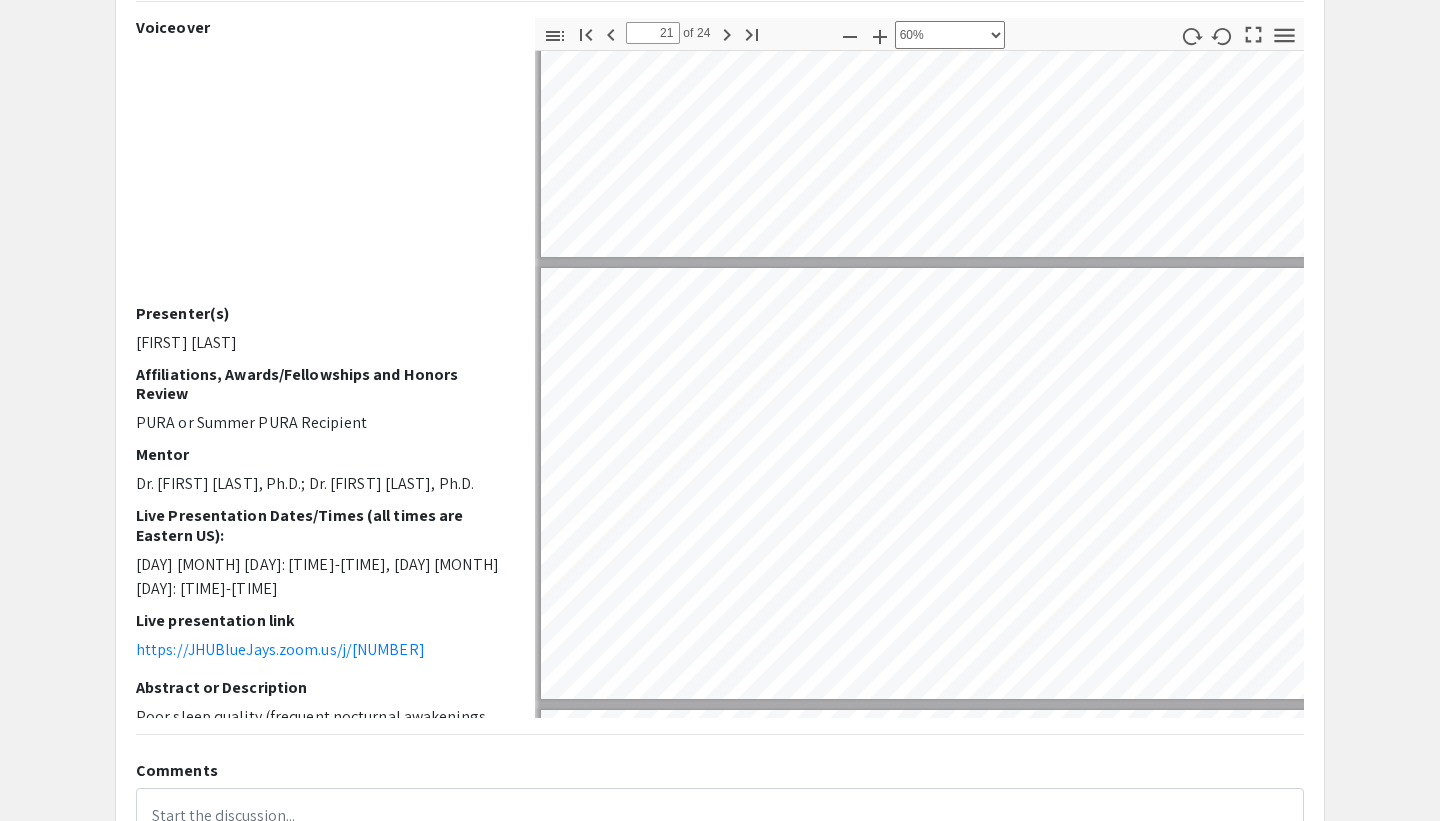type on "22" 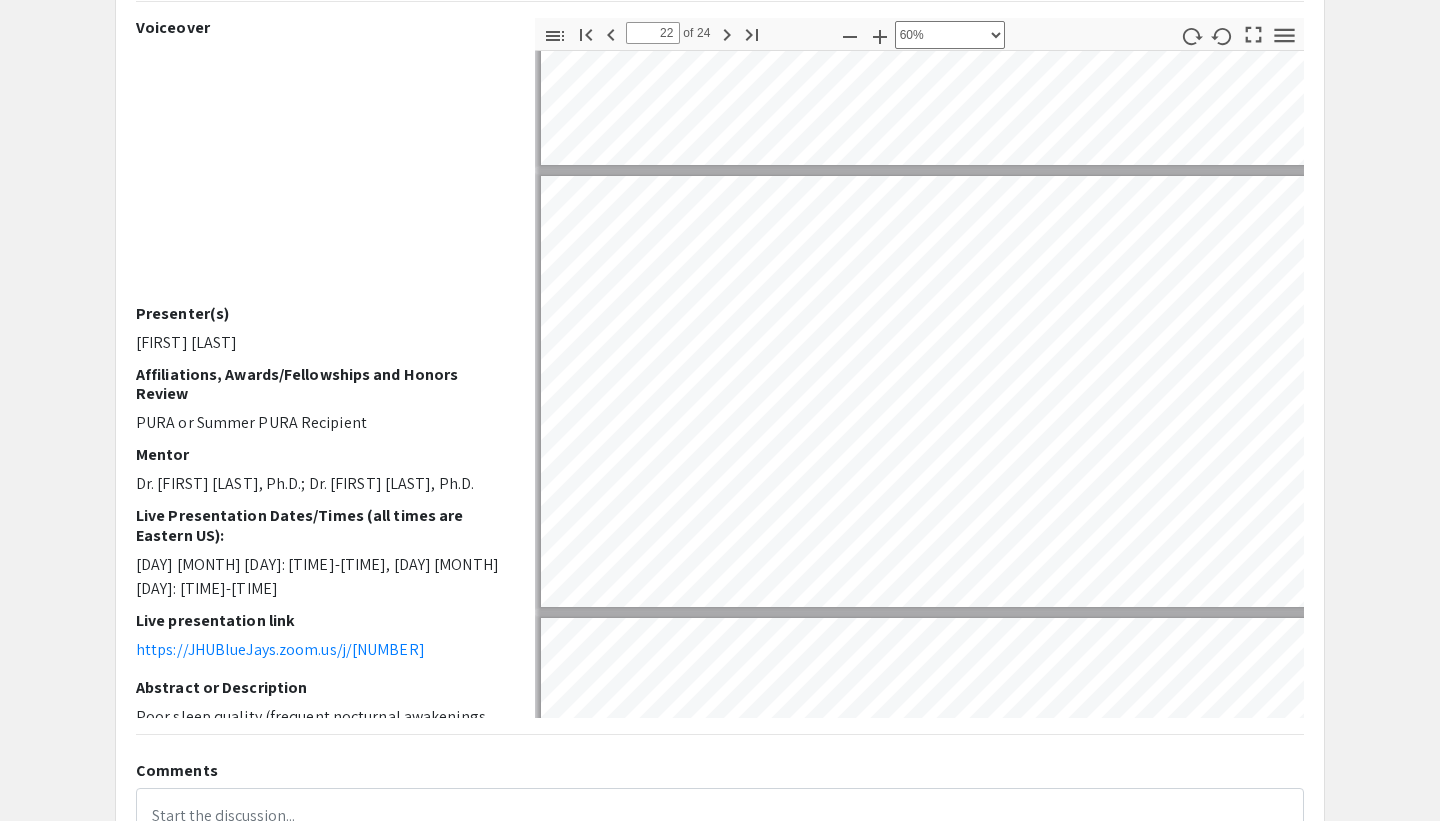 type on "23" 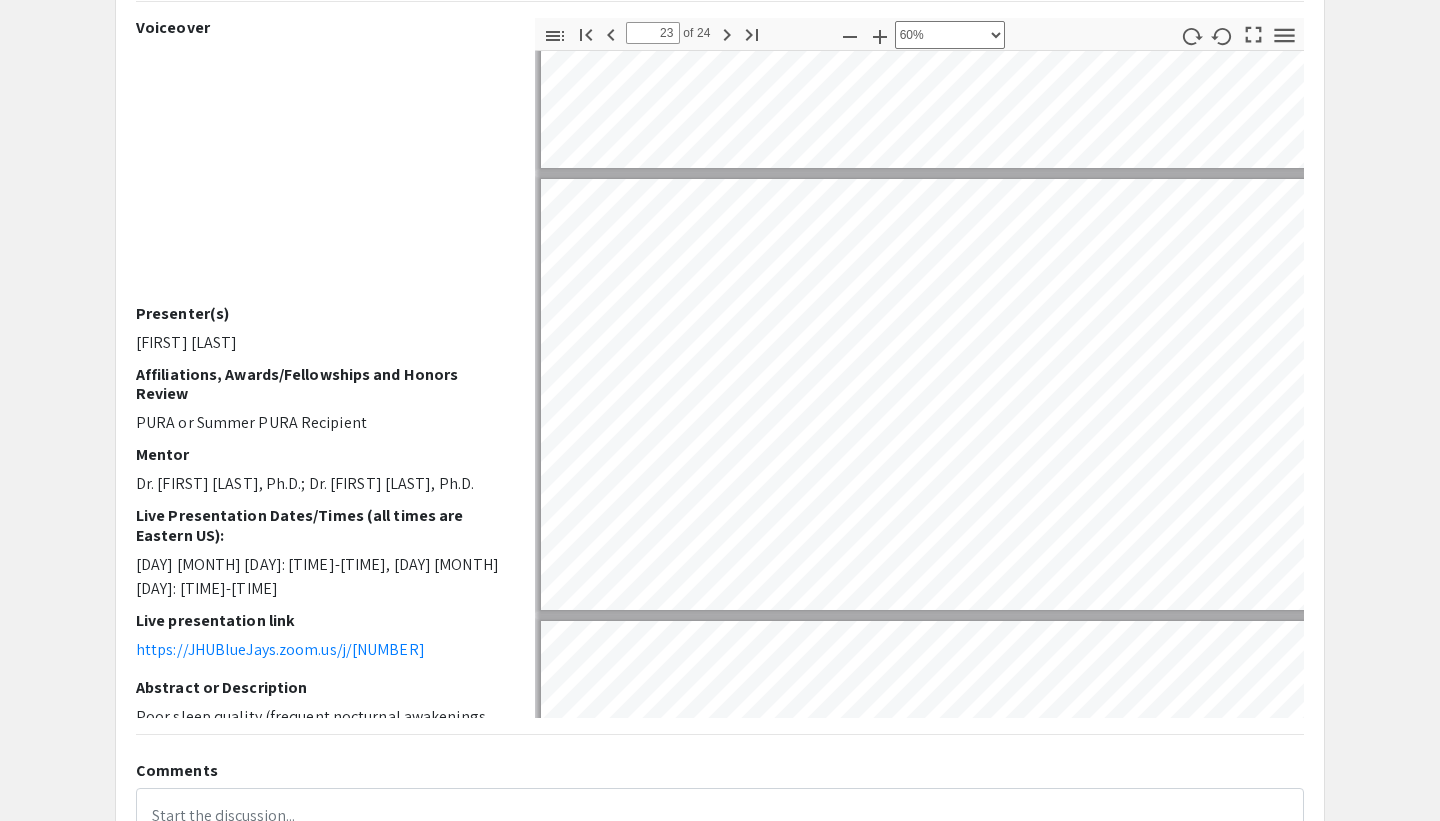 type on "22" 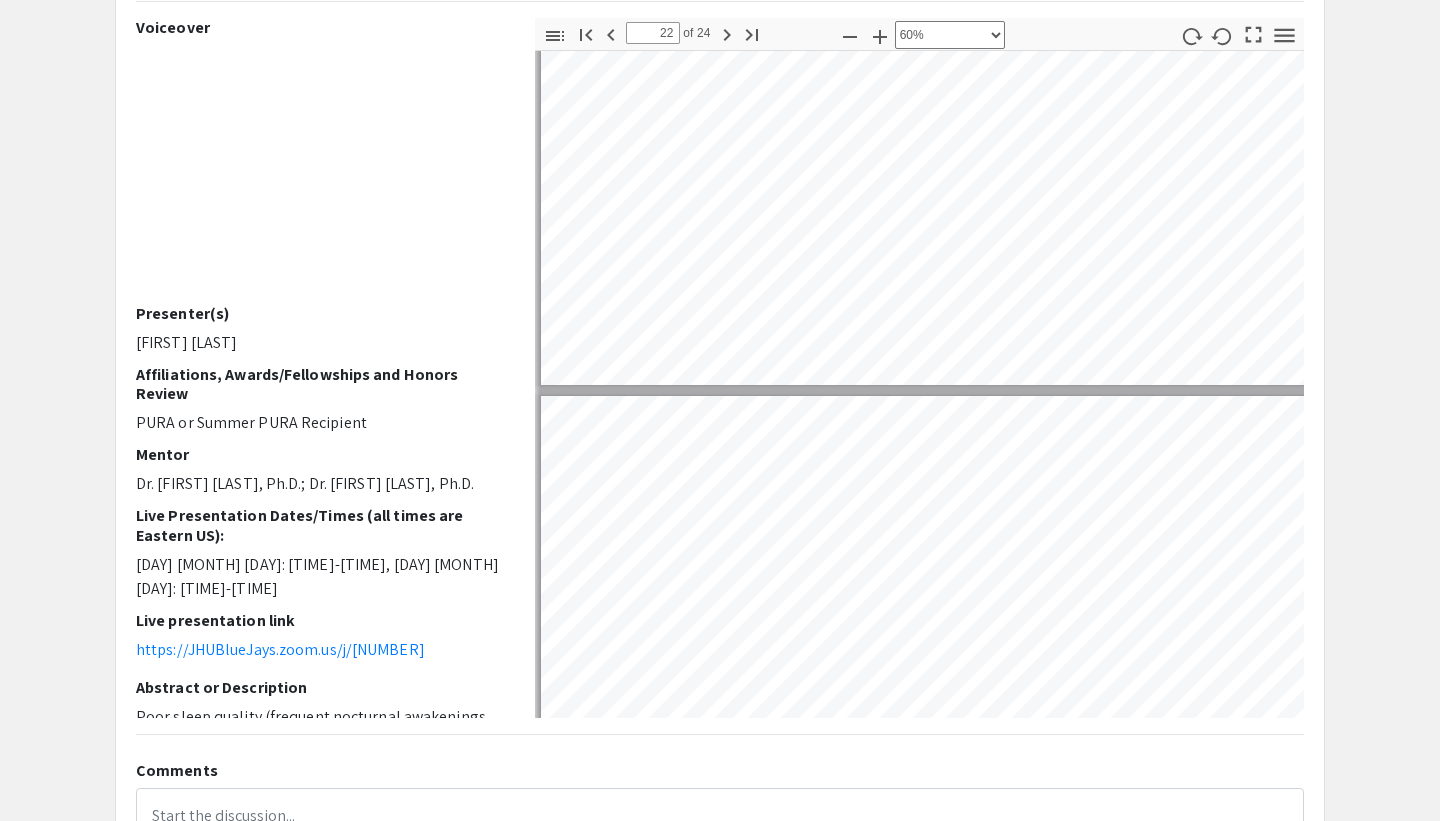 type on "21" 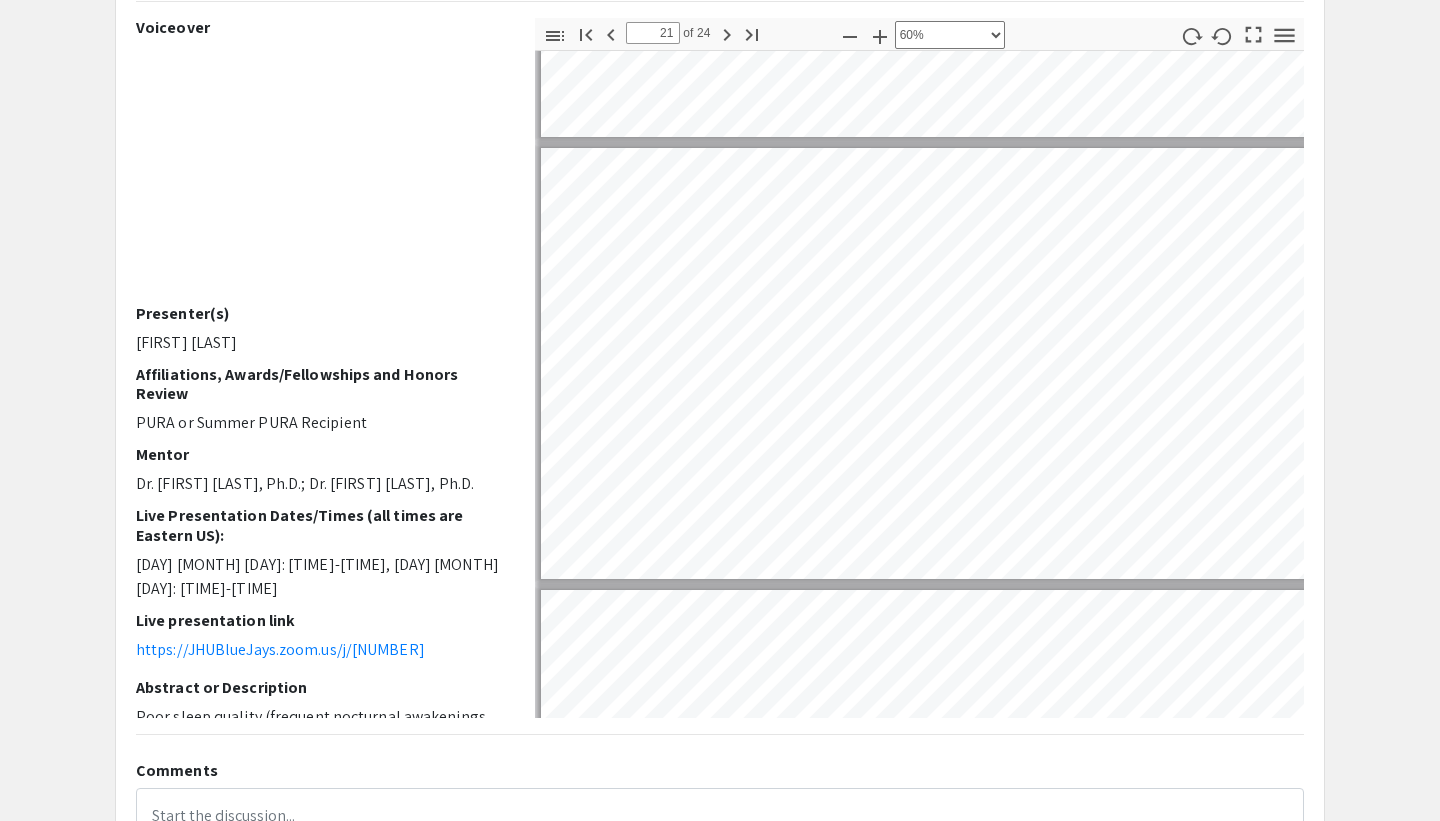 type on "20" 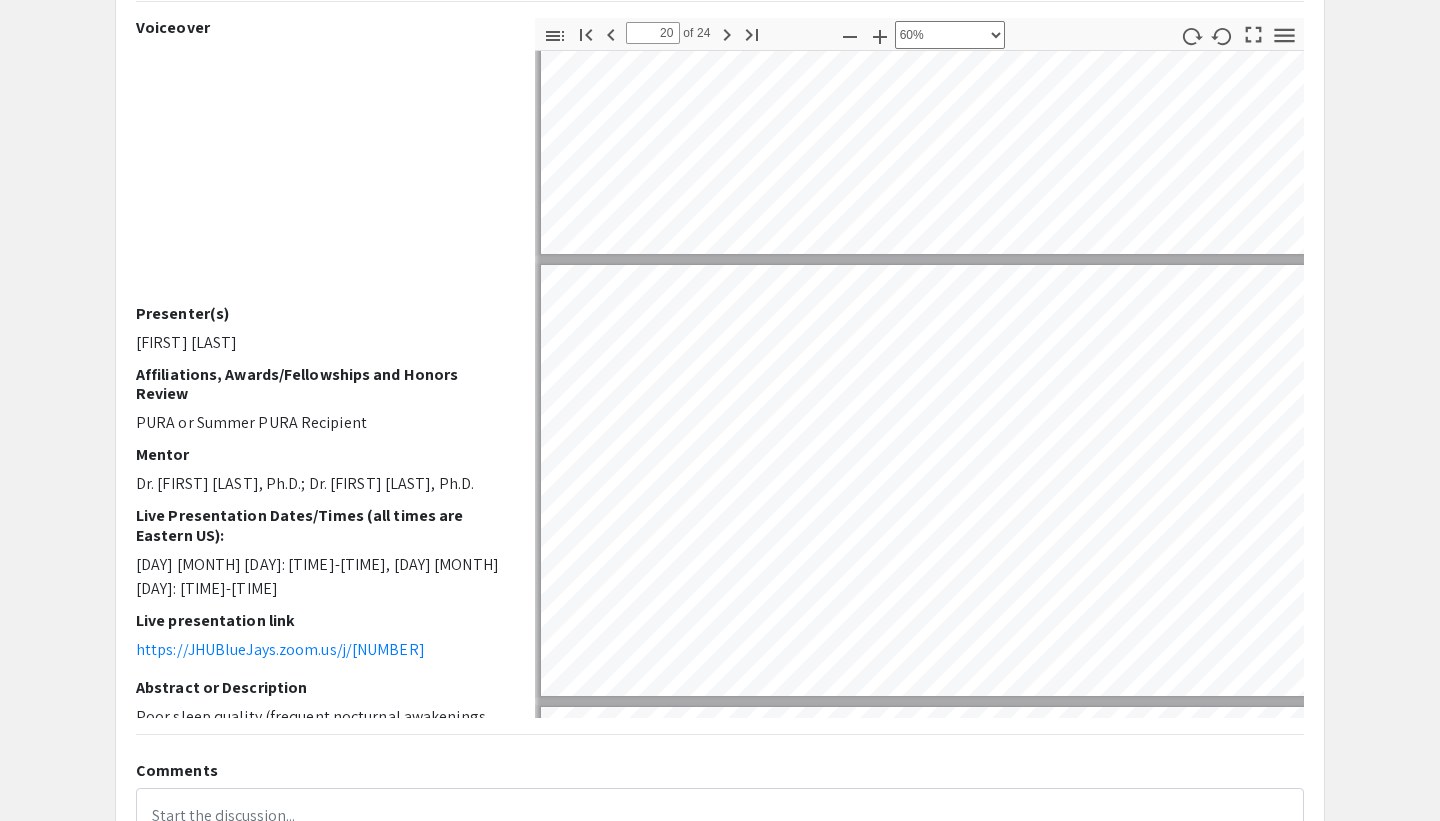 type on "19" 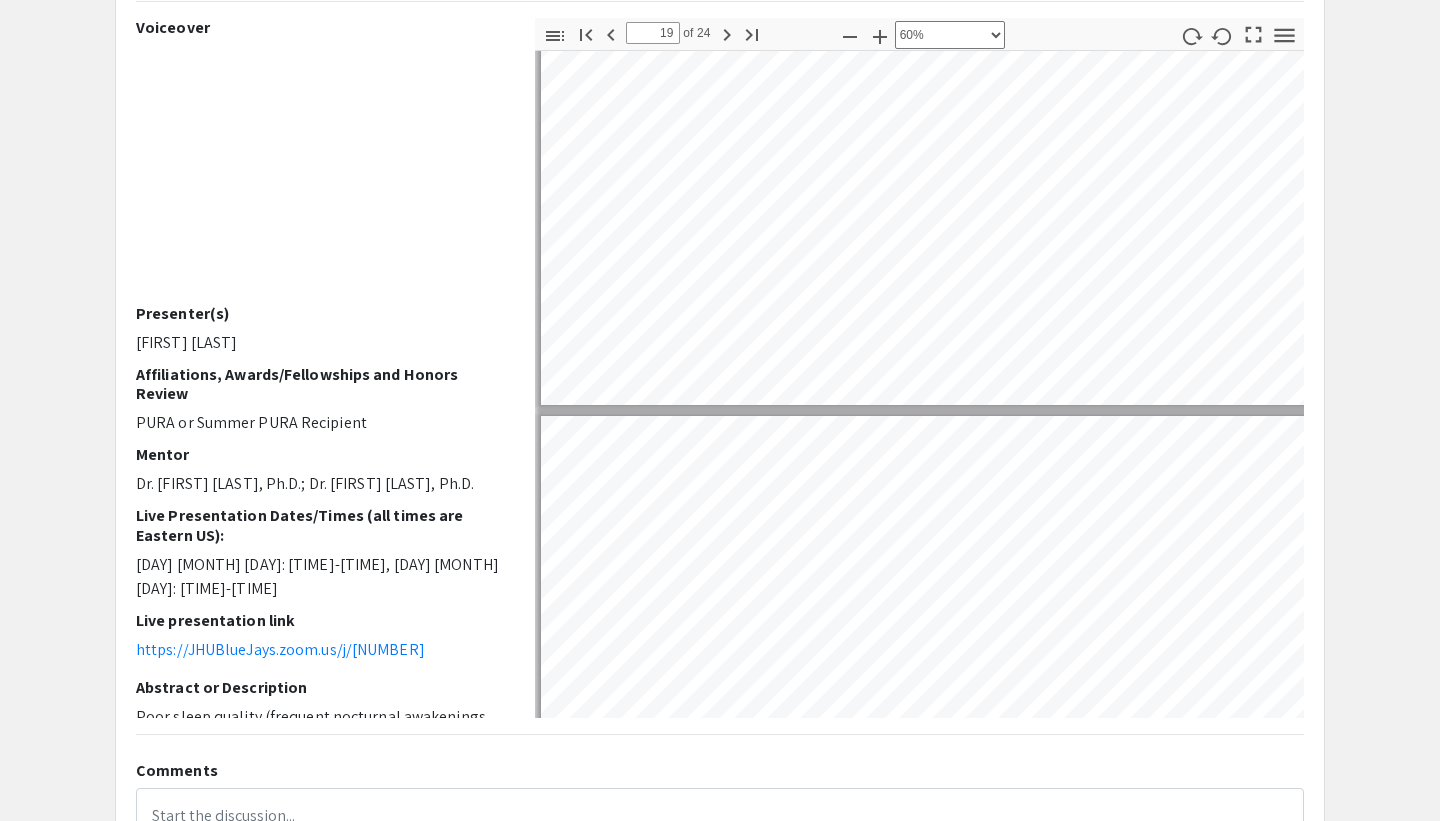 scroll, scrollTop: 7928, scrollLeft: 3, axis: both 